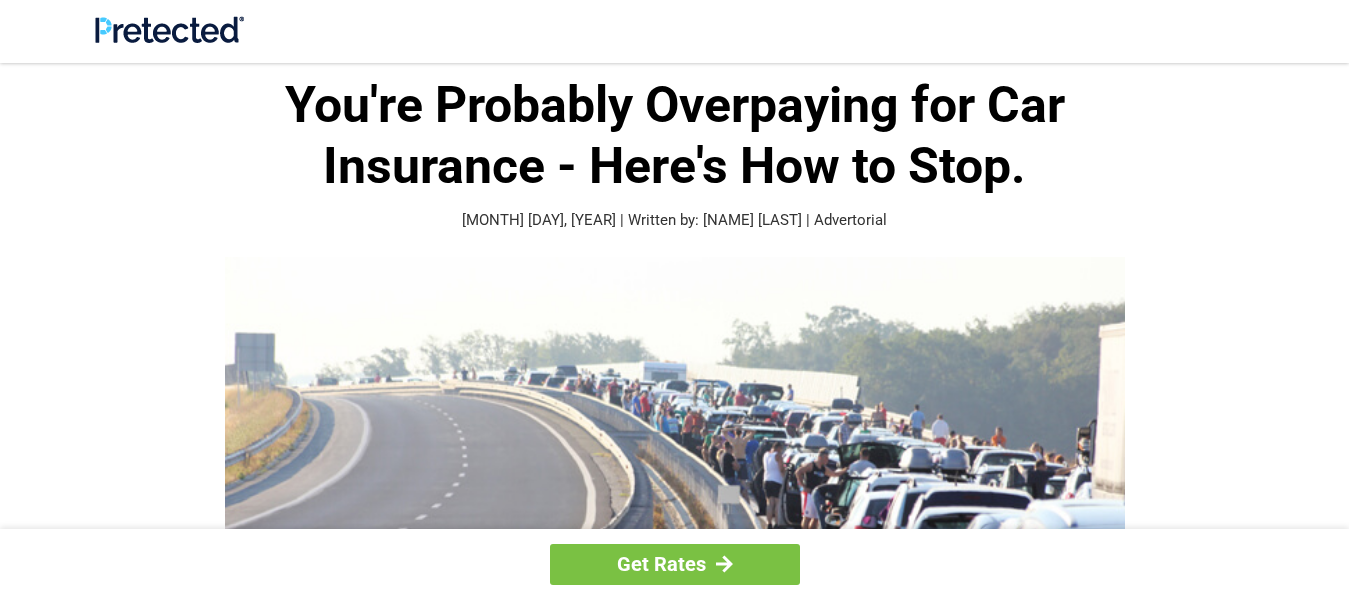 scroll, scrollTop: 0, scrollLeft: 0, axis: both 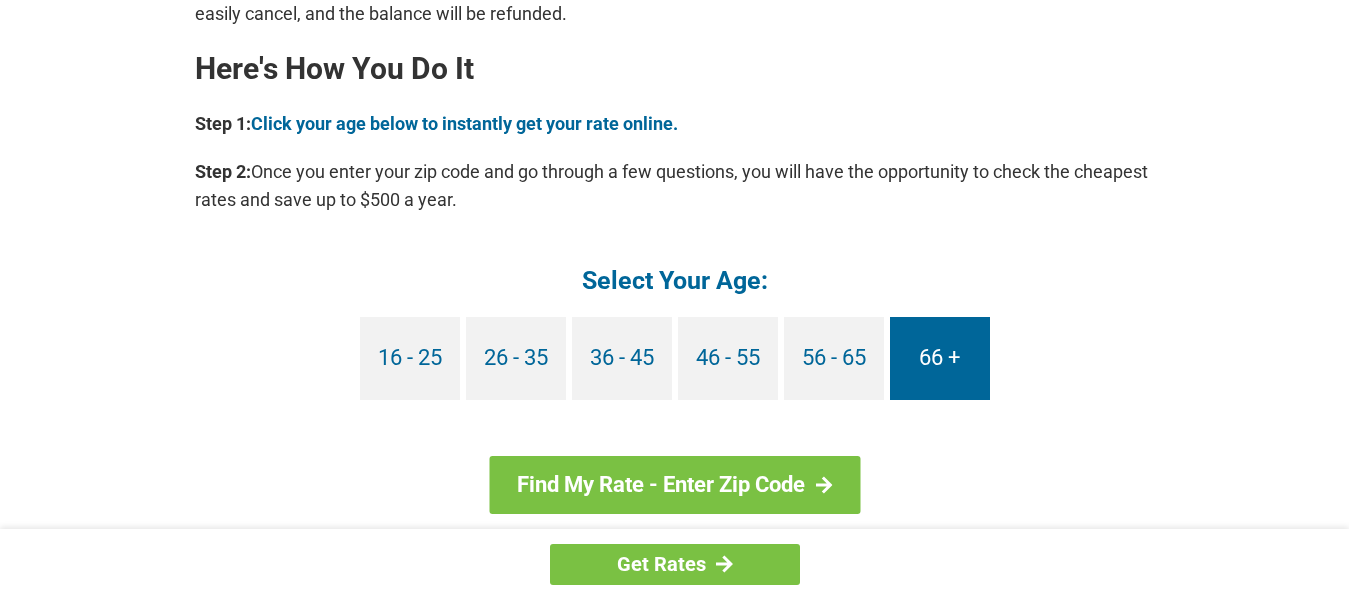 click on "66 +" at bounding box center (940, 358) 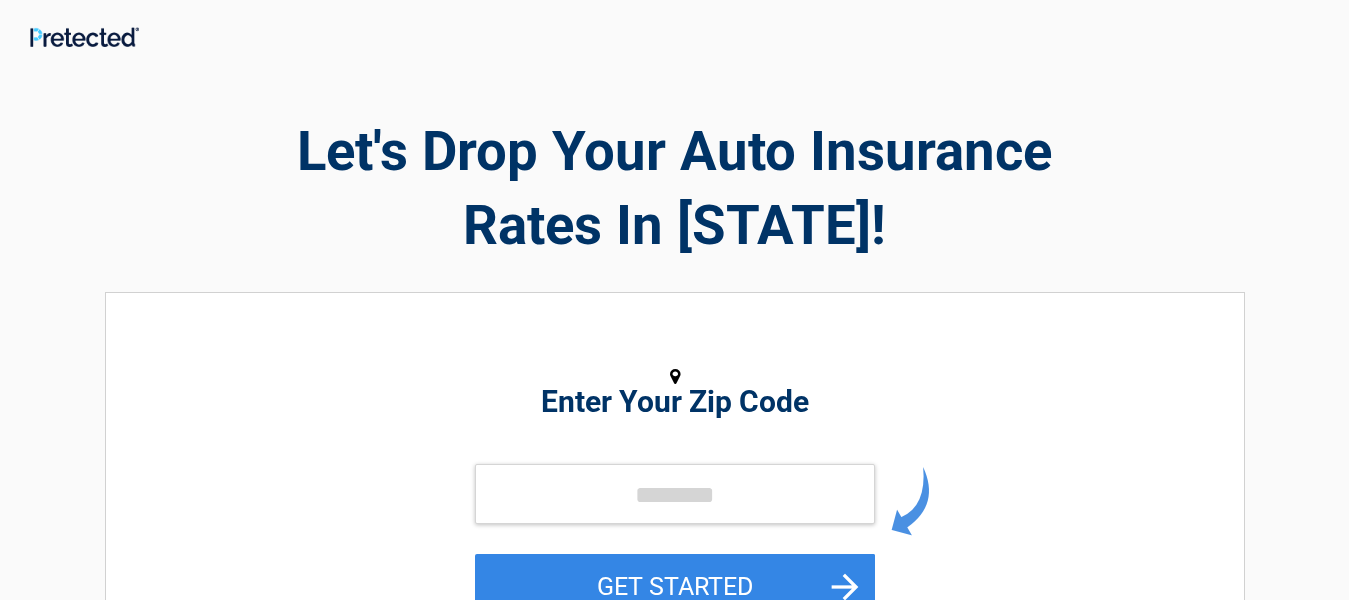 scroll, scrollTop: 0, scrollLeft: 0, axis: both 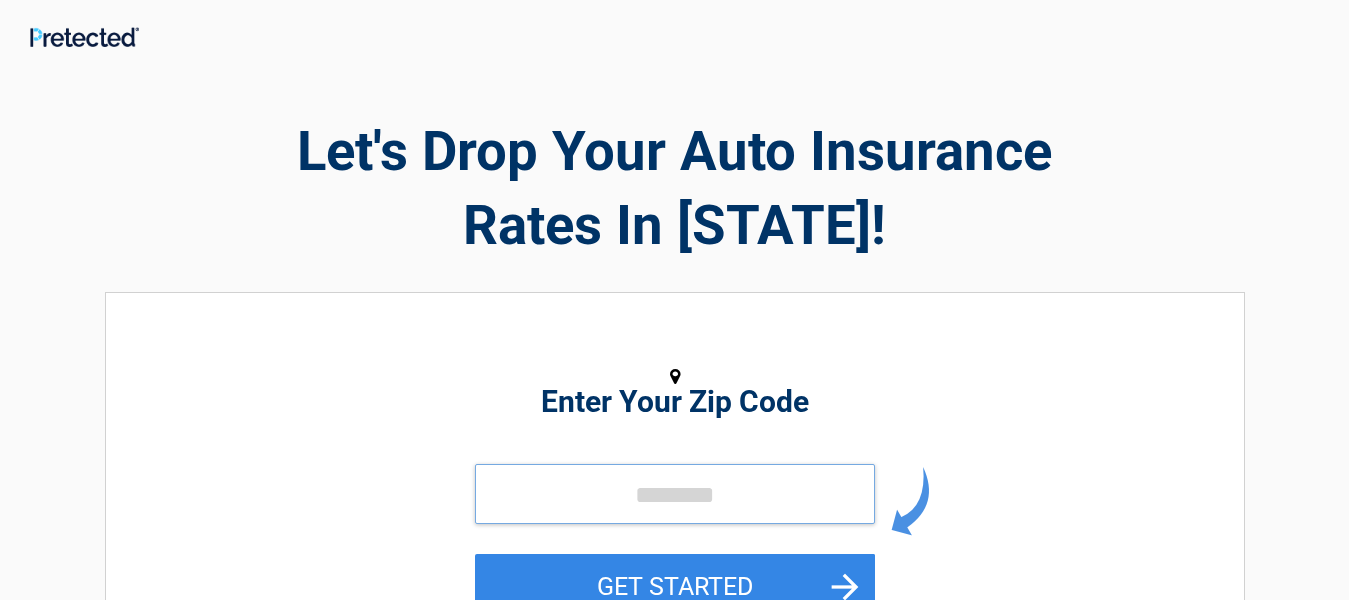 click at bounding box center [675, 494] 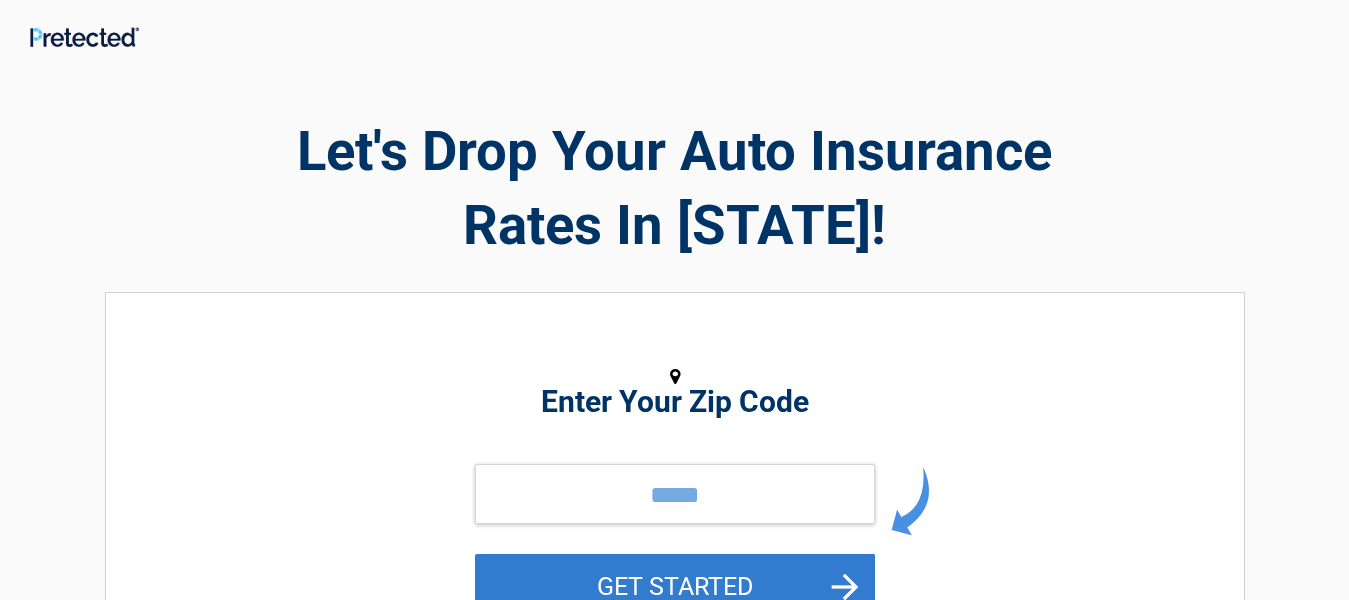click on "GET STARTED" at bounding box center [675, 586] 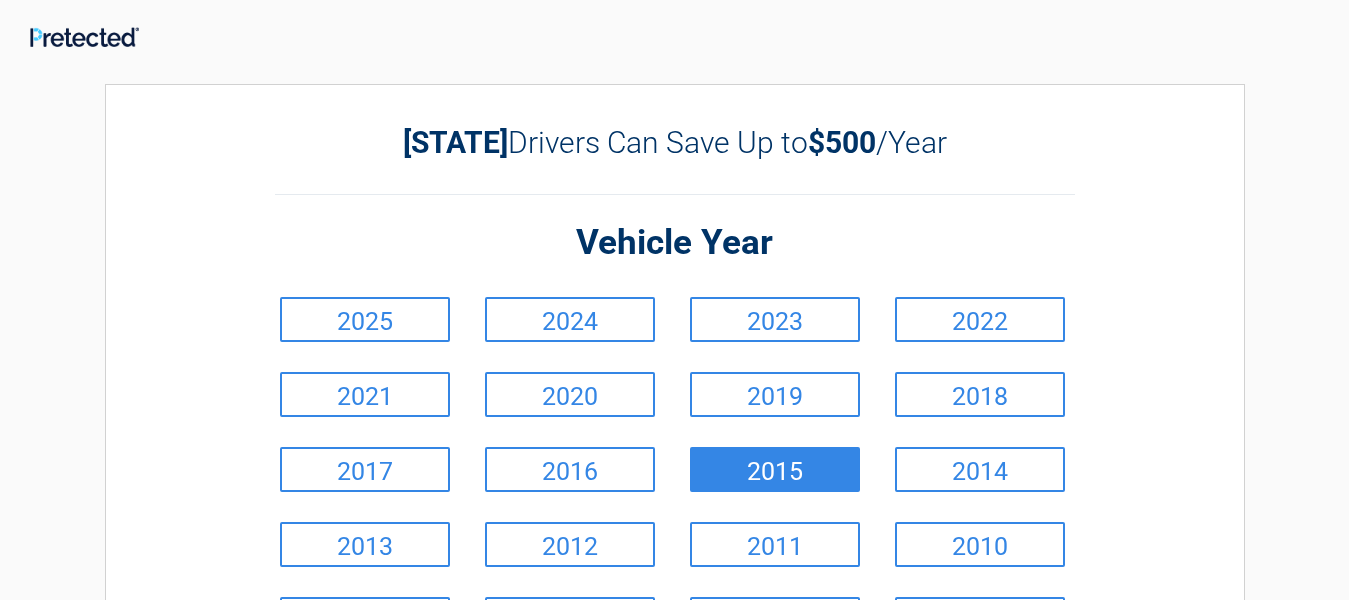 click on "2015" at bounding box center [775, 469] 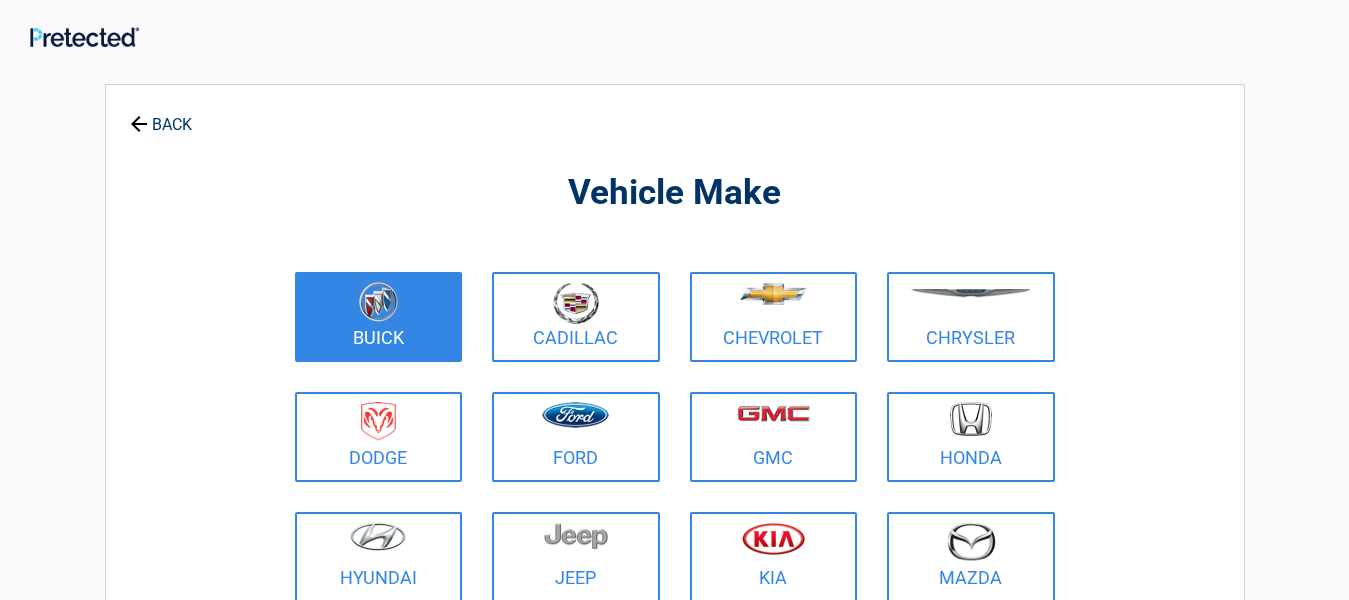 click on "Buick" at bounding box center [379, 317] 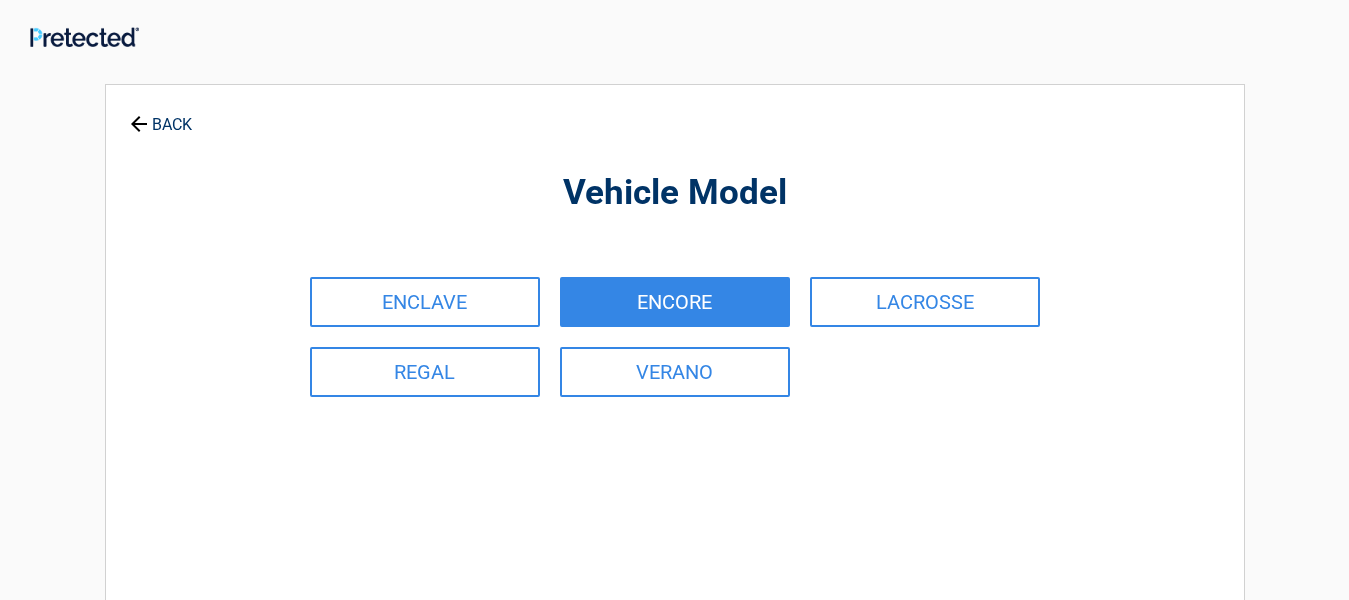 click on "ENCORE" at bounding box center [675, 302] 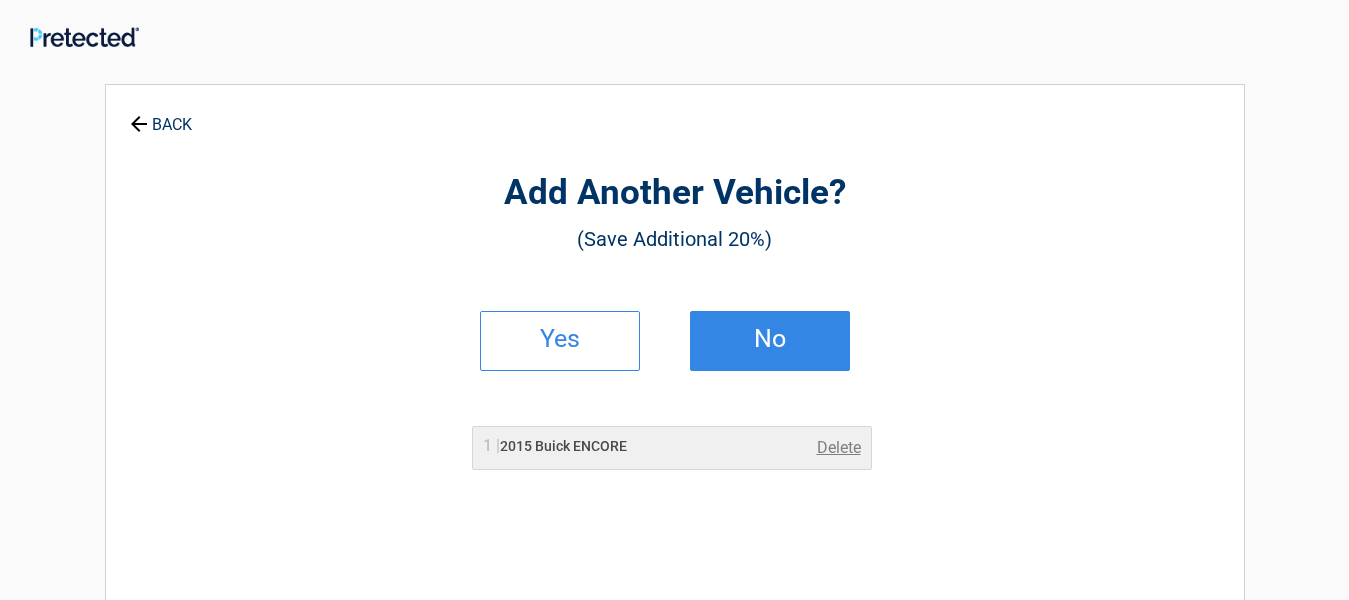 click on "No" at bounding box center [770, 341] 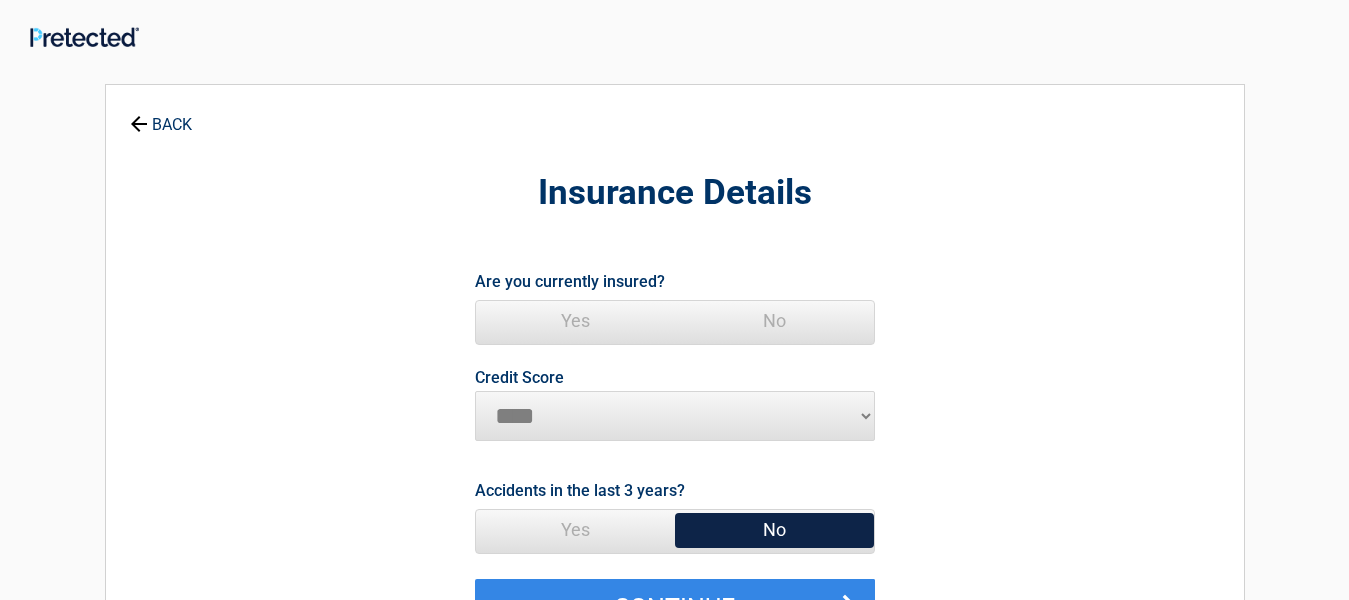 click on "Yes" at bounding box center (575, 321) 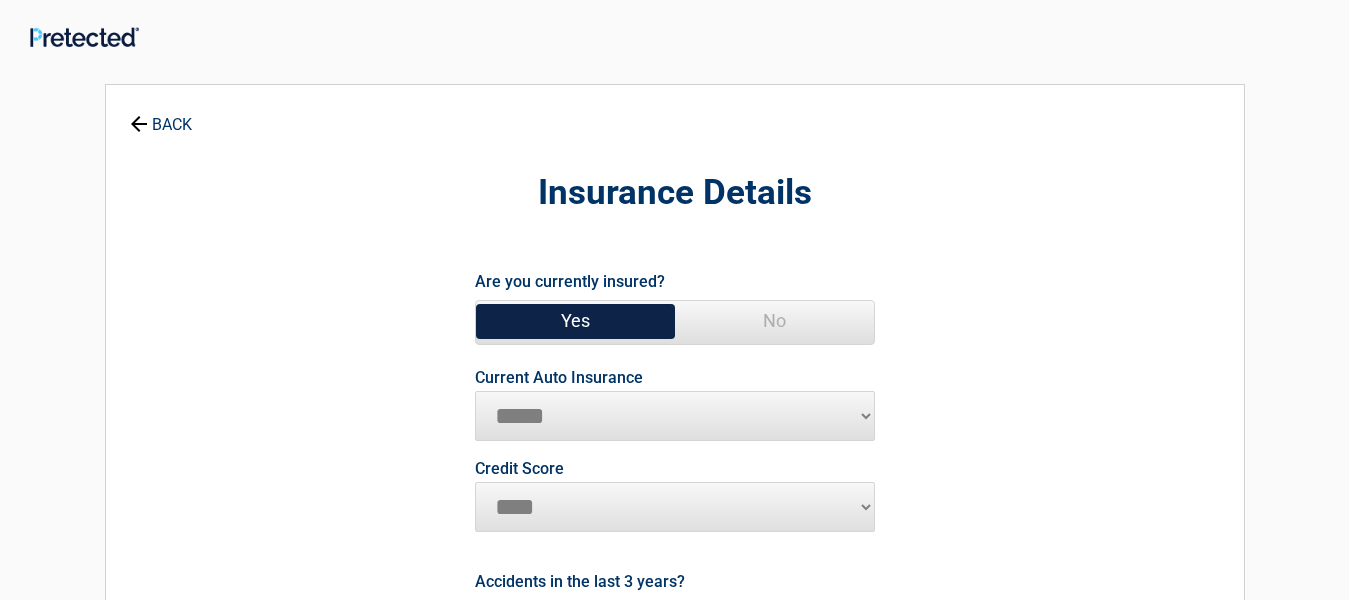 click on "**********" at bounding box center [675, 416] 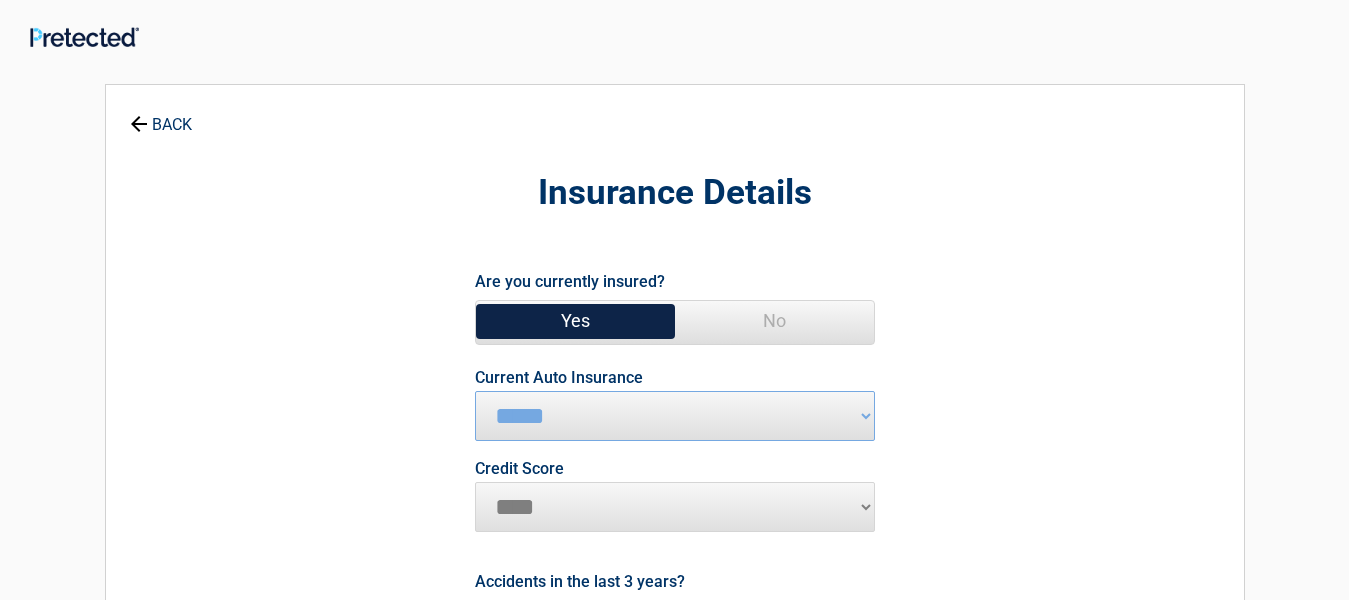click on "**********" at bounding box center (675, 416) 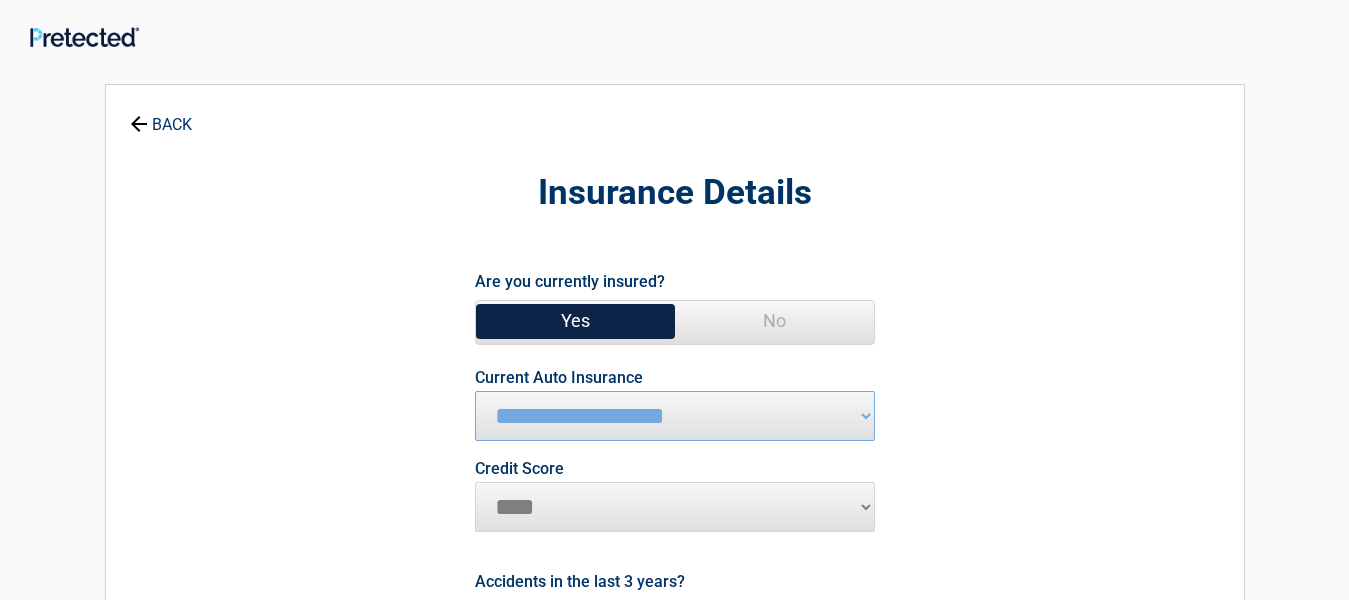 click on "**********" at bounding box center (675, 416) 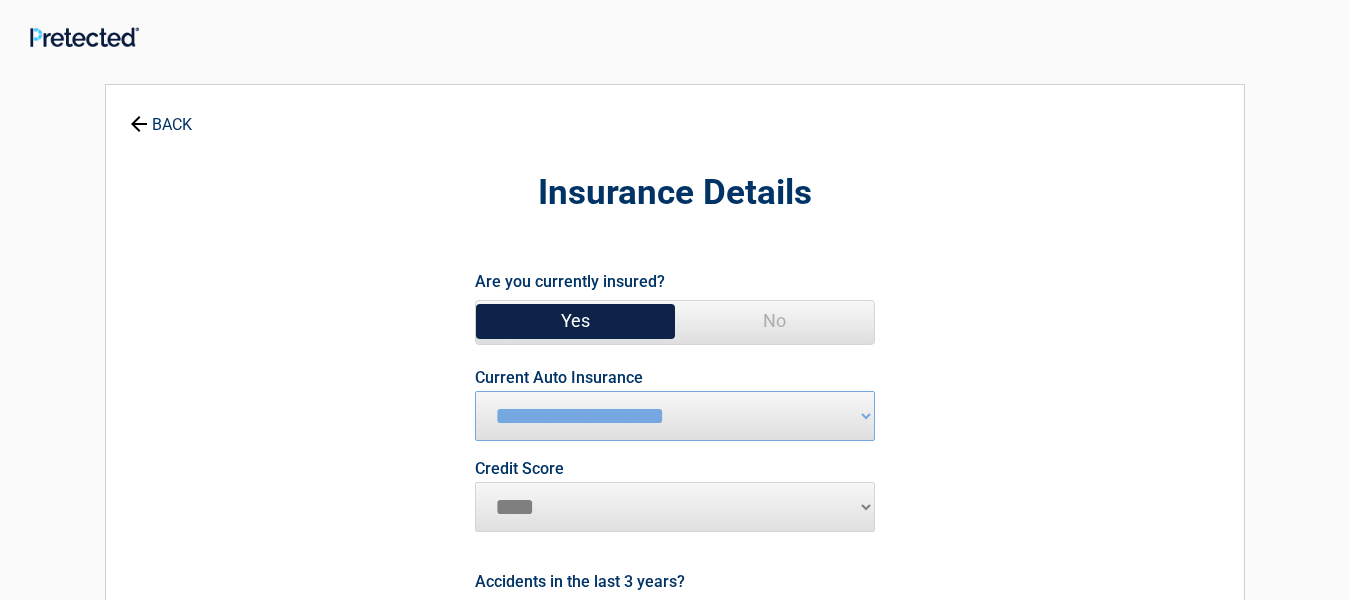 click on "*********
****
*******
****" at bounding box center [675, 507] 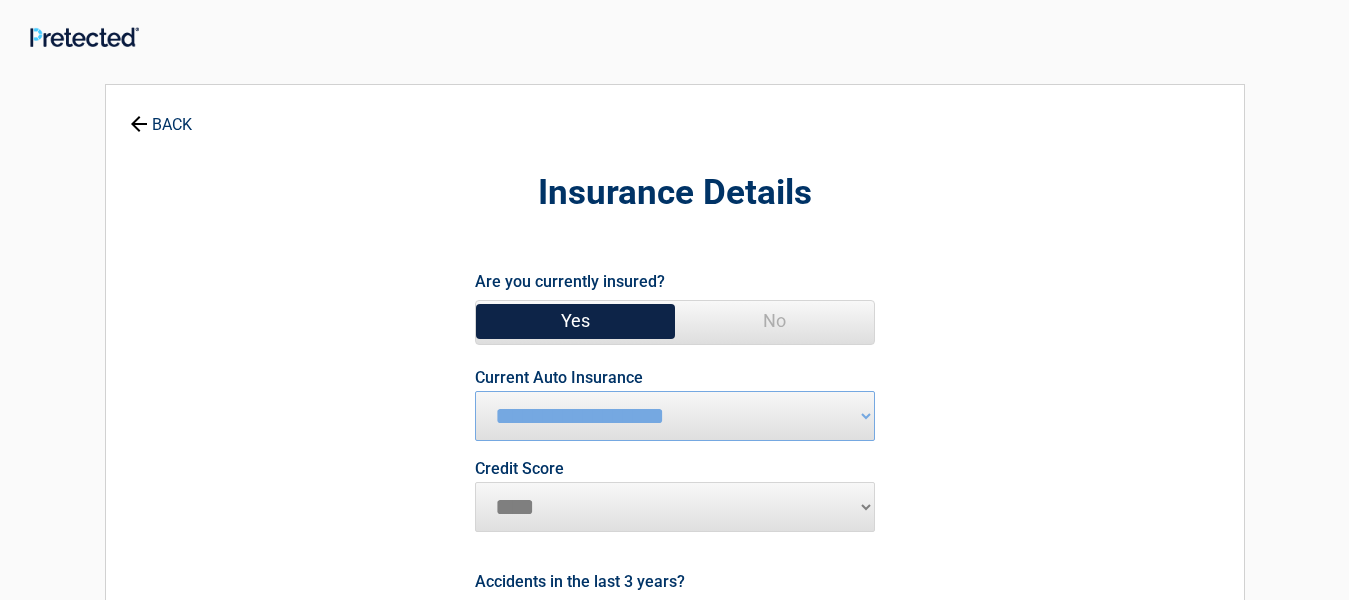 select on "*********" 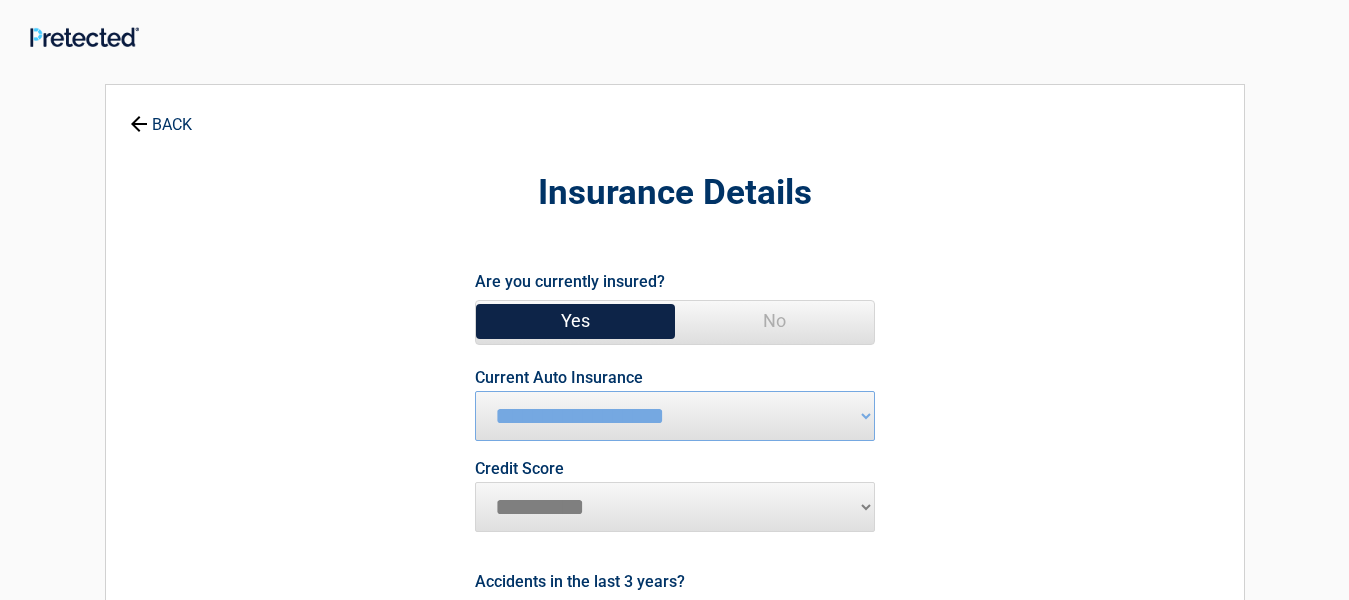 click on "*********
****
*******
****" at bounding box center (675, 507) 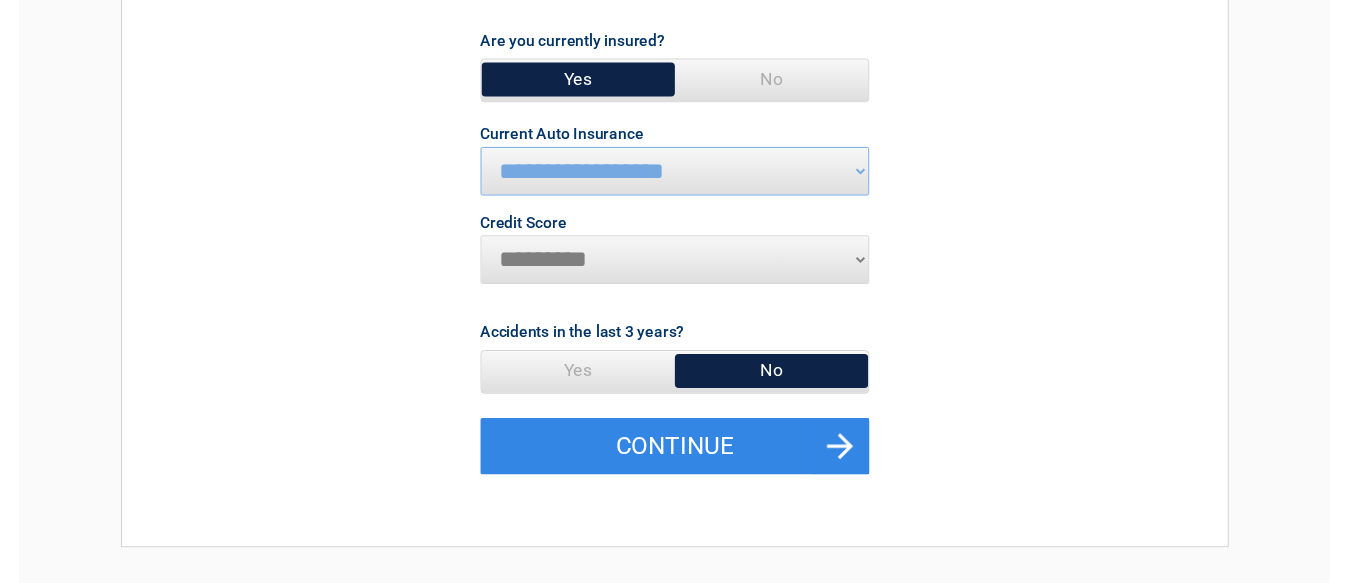 scroll, scrollTop: 280, scrollLeft: 0, axis: vertical 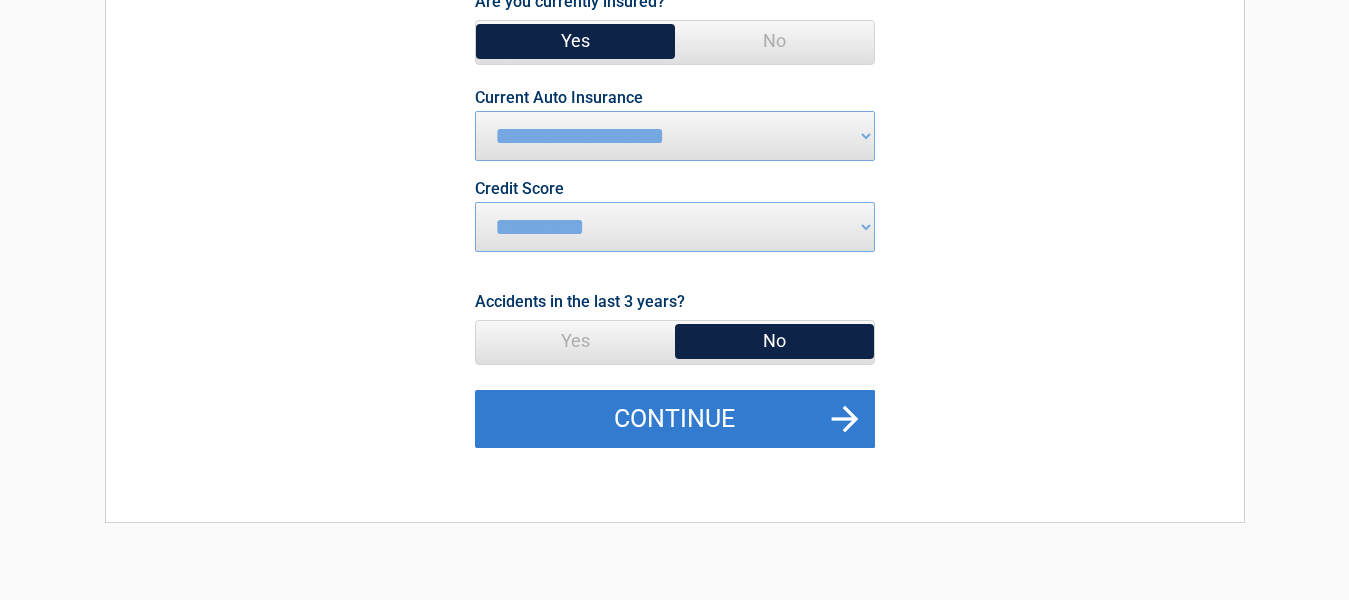 click on "Continue" at bounding box center [675, 419] 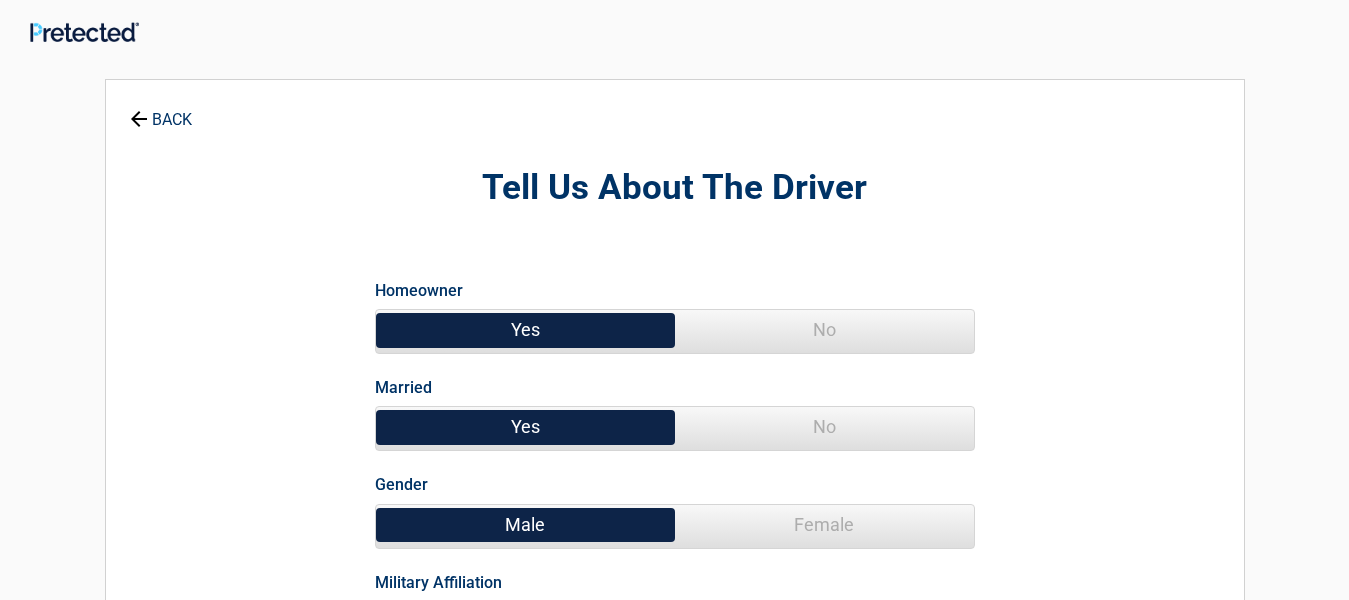 scroll, scrollTop: 0, scrollLeft: 0, axis: both 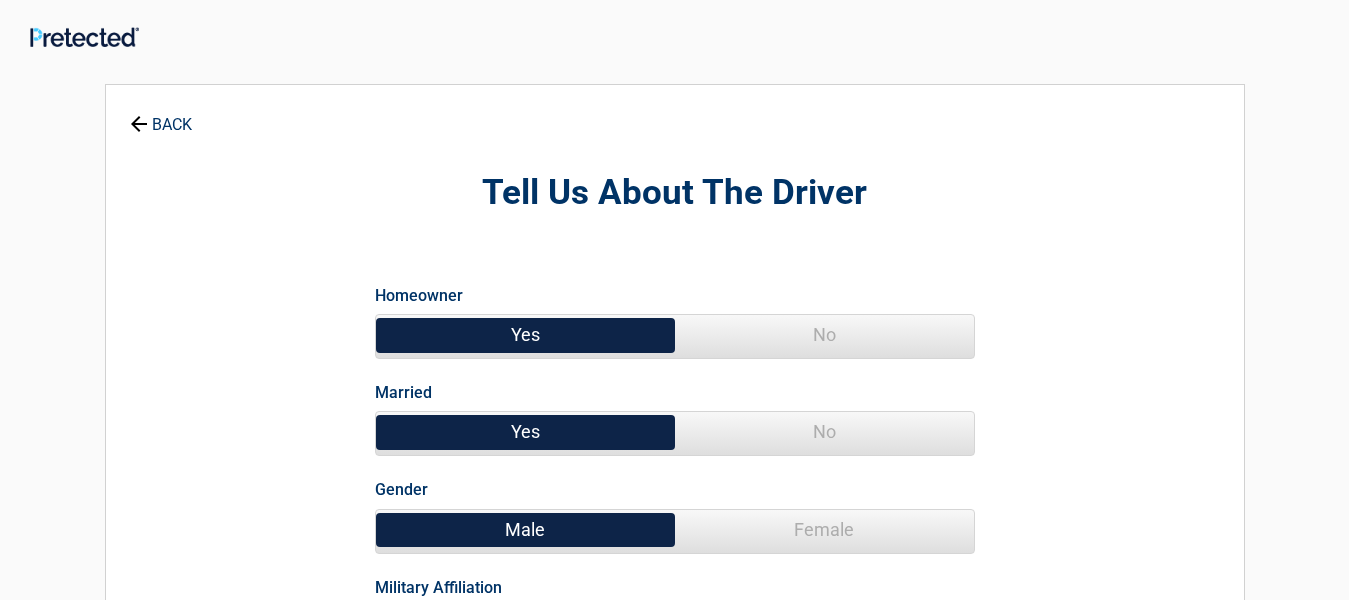 click on "No" at bounding box center [824, 432] 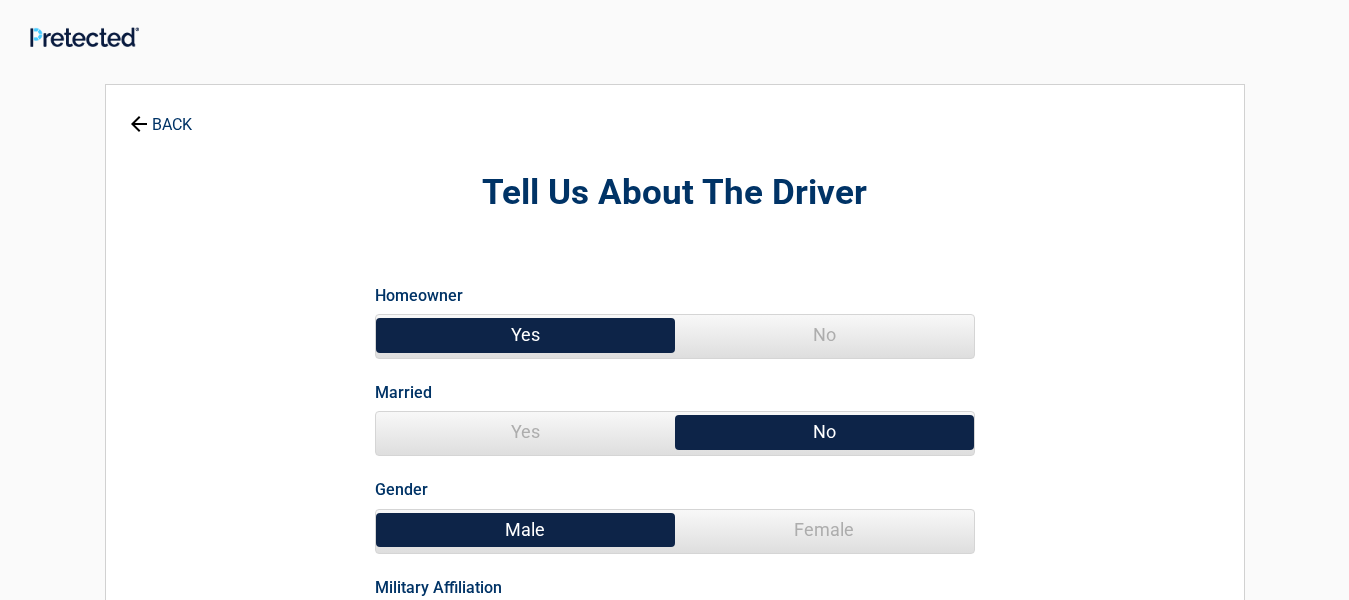 click on "Female" at bounding box center (824, 530) 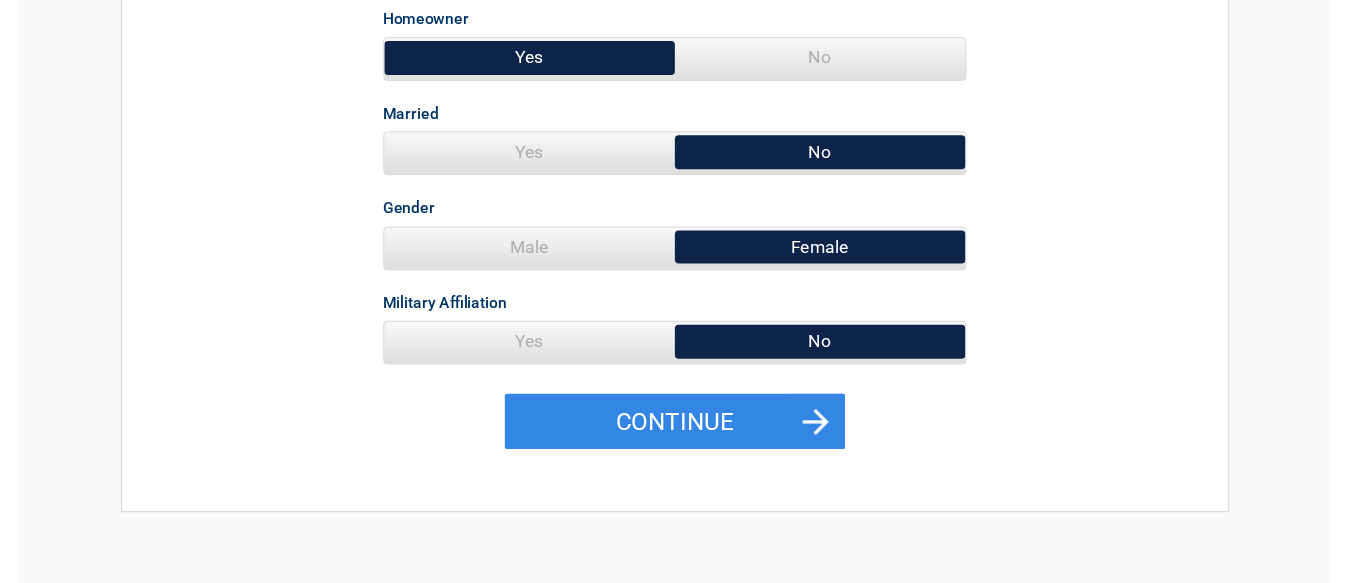 scroll, scrollTop: 280, scrollLeft: 0, axis: vertical 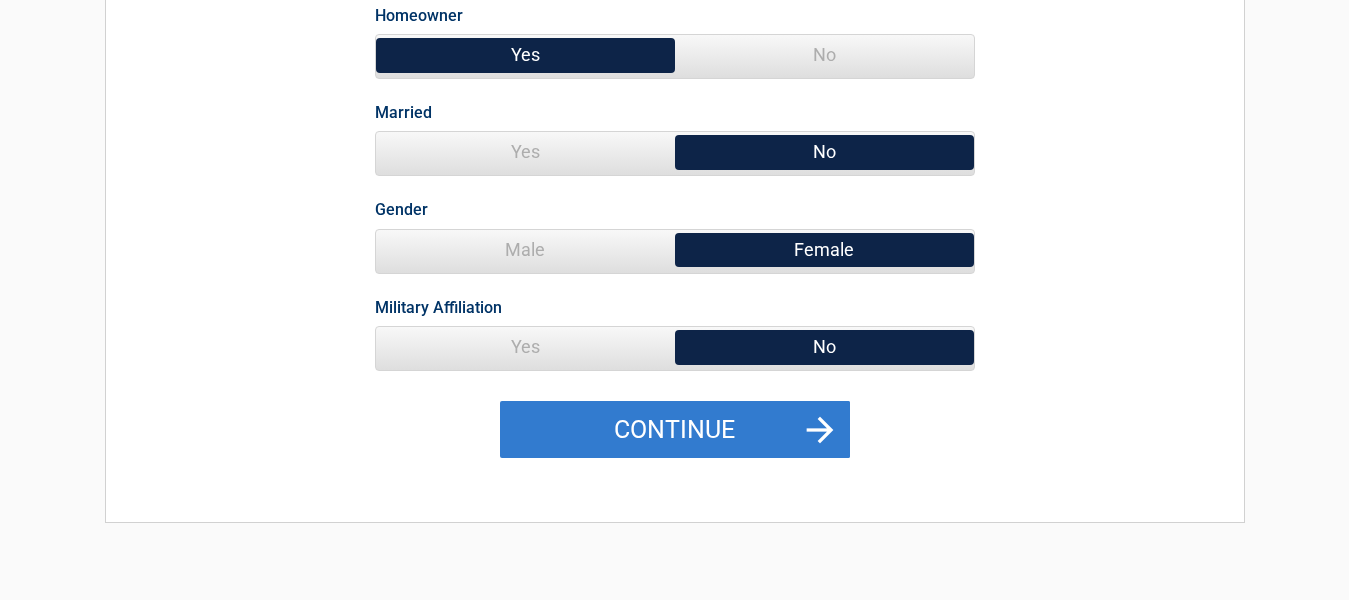 click on "Continue" at bounding box center (675, 430) 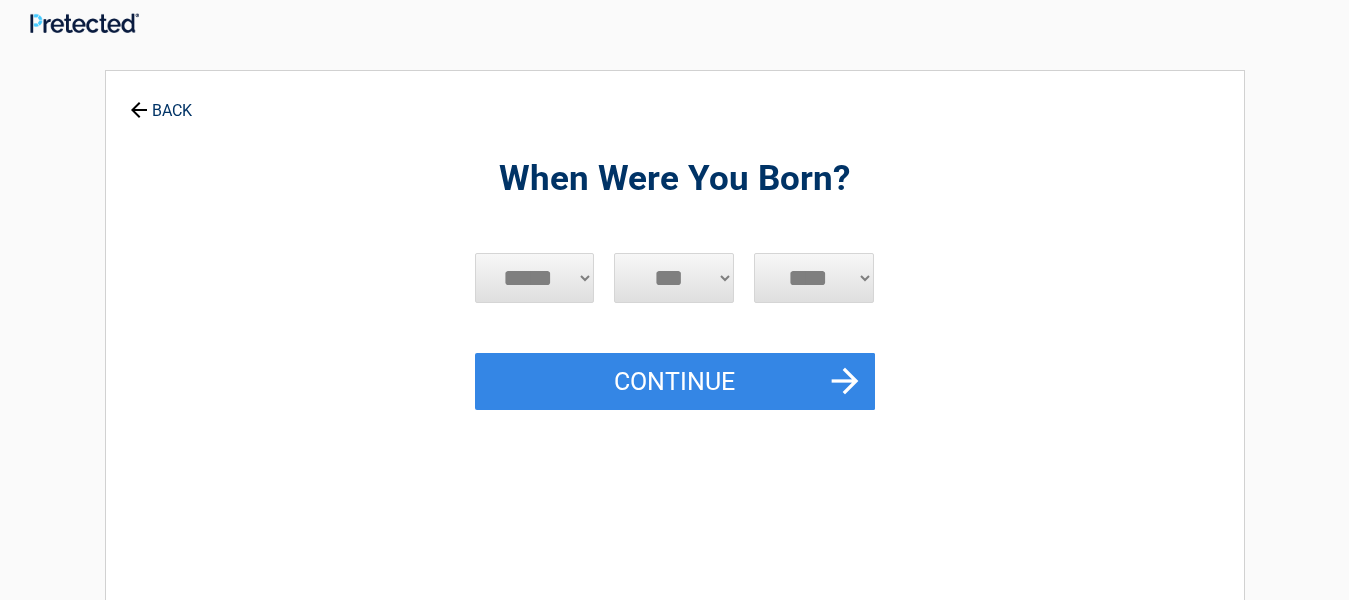 scroll, scrollTop: 0, scrollLeft: 0, axis: both 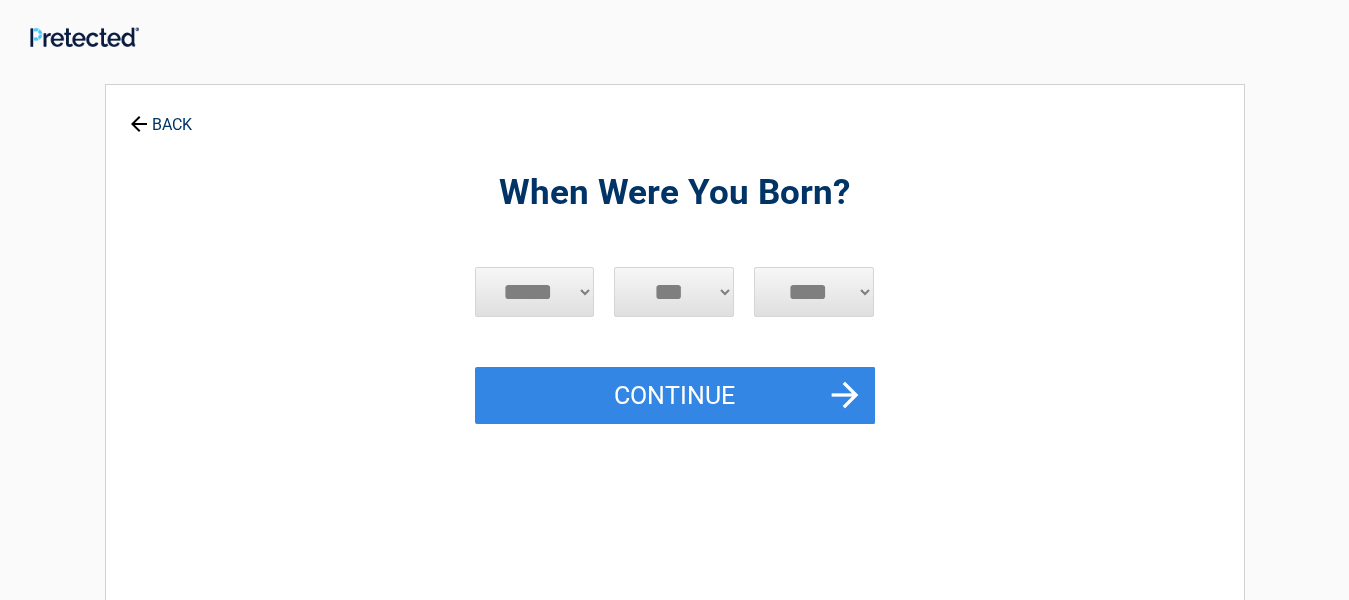 click on "*****
***
***
***
***
***
***
***
***
***
***
***
***" at bounding box center [535, 292] 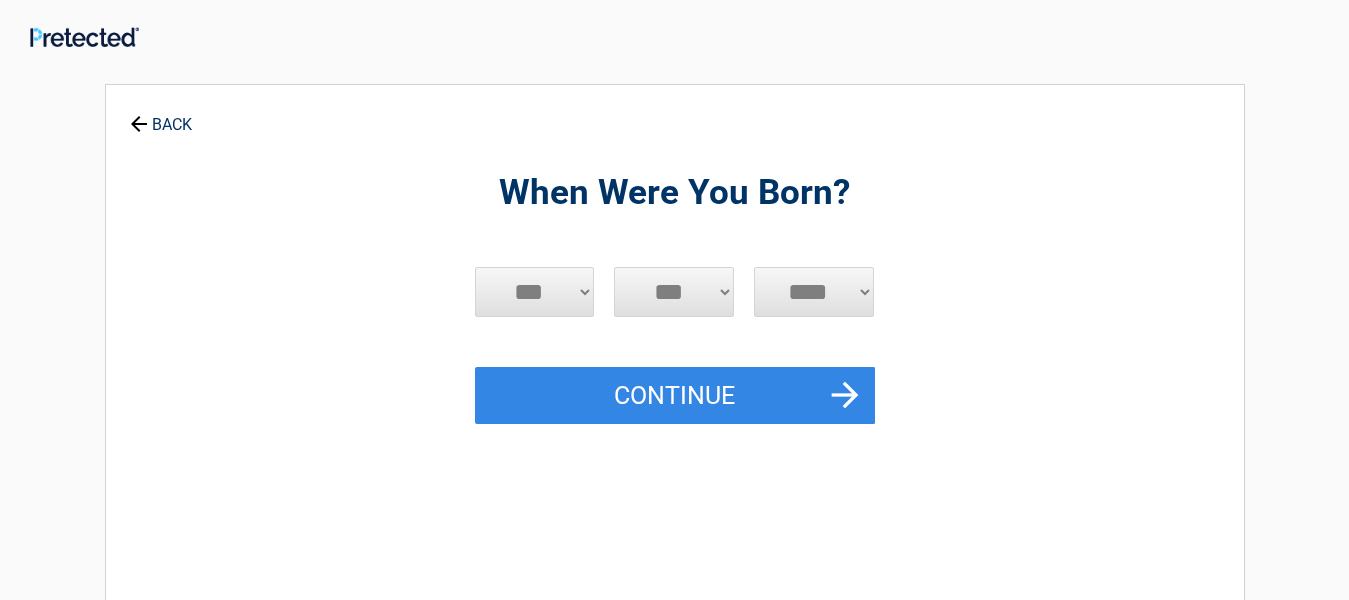 click on "*****
***
***
***
***
***
***
***
***
***
***
***
***" at bounding box center [535, 292] 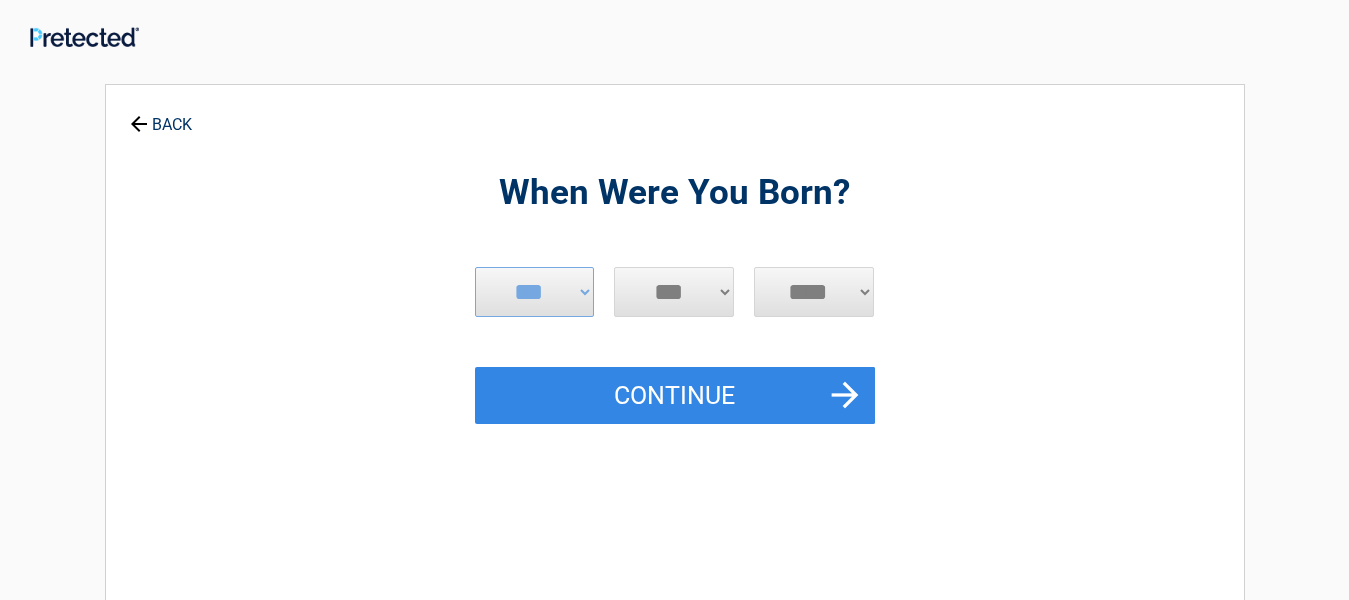 click on "*** * * * * * * * * * ** ** ** ** ** ** ** ** ** ** ** ** ** ** ** ** ** ** ** ** **" at bounding box center [674, 292] 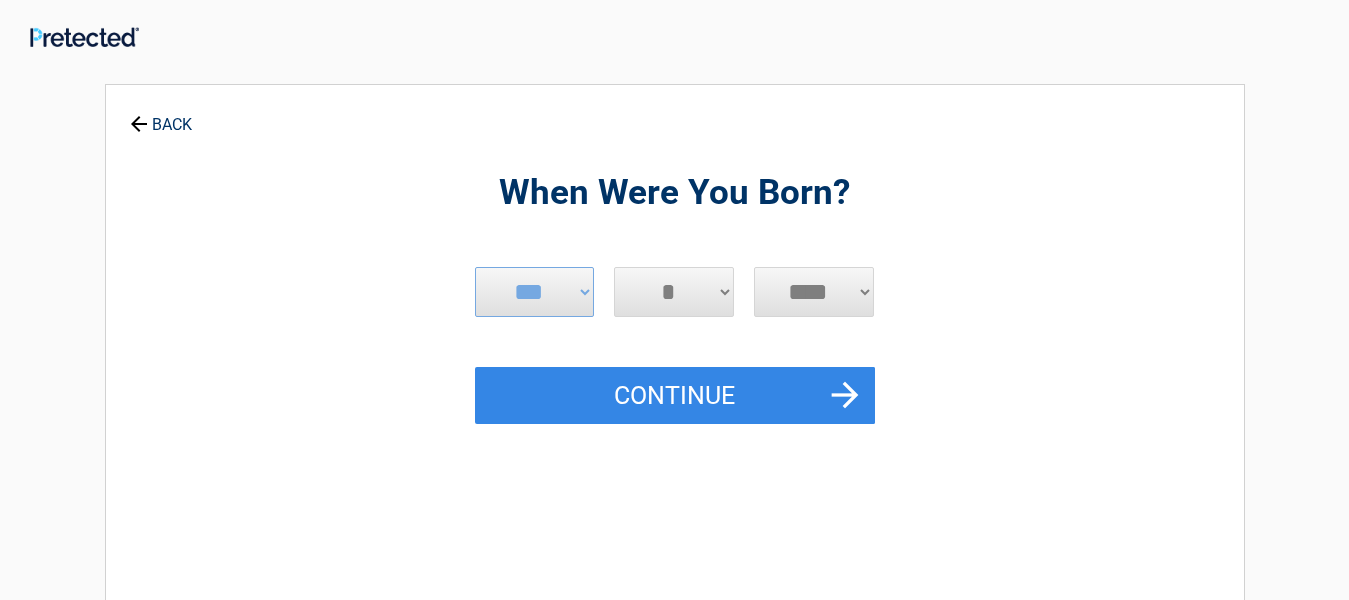 click on "*** * * * * * * * * * ** ** ** ** ** ** ** ** ** ** ** ** ** ** ** ** ** ** ** ** **" at bounding box center [674, 292] 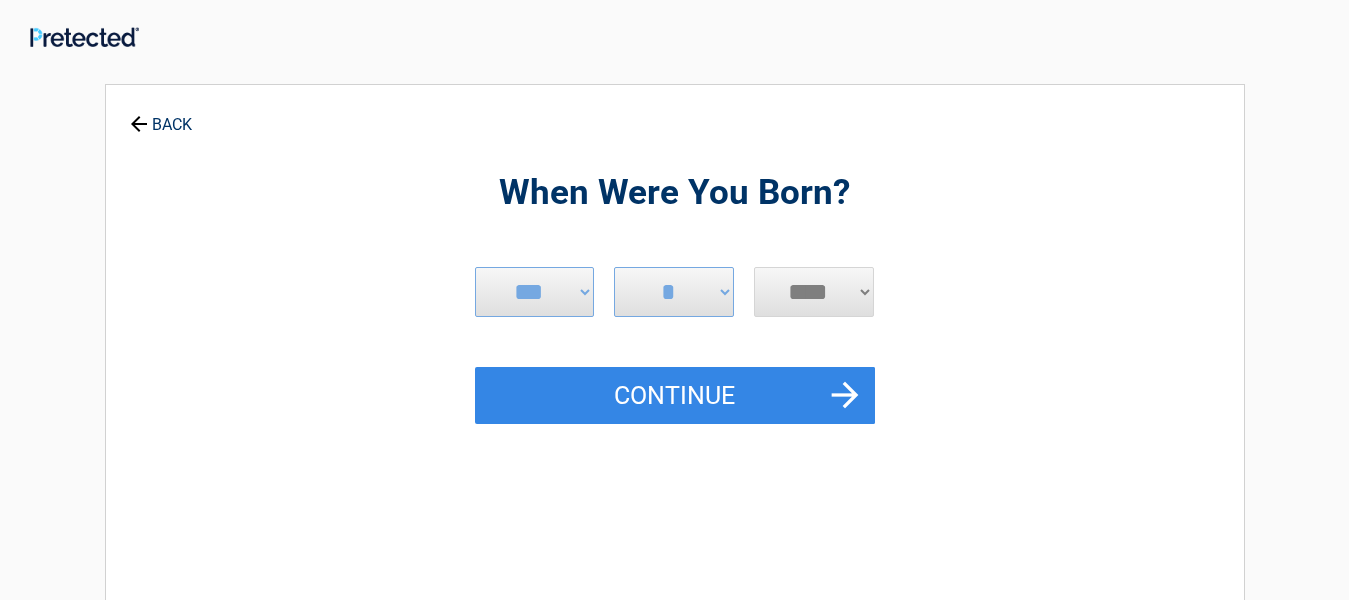 click on "****
****
****
****
****
****
****
****
****
****
****
****
****
****
****
****
****
****
****
****
****
****
****
****
****
****
****
****
****
****
****
****
****
****
****
****
****
****
****
****
****
****
****
****
****
****
****
****
****
****
****
****
****
****
****
****
****
****
****
****
****
****
****
****" at bounding box center [814, 292] 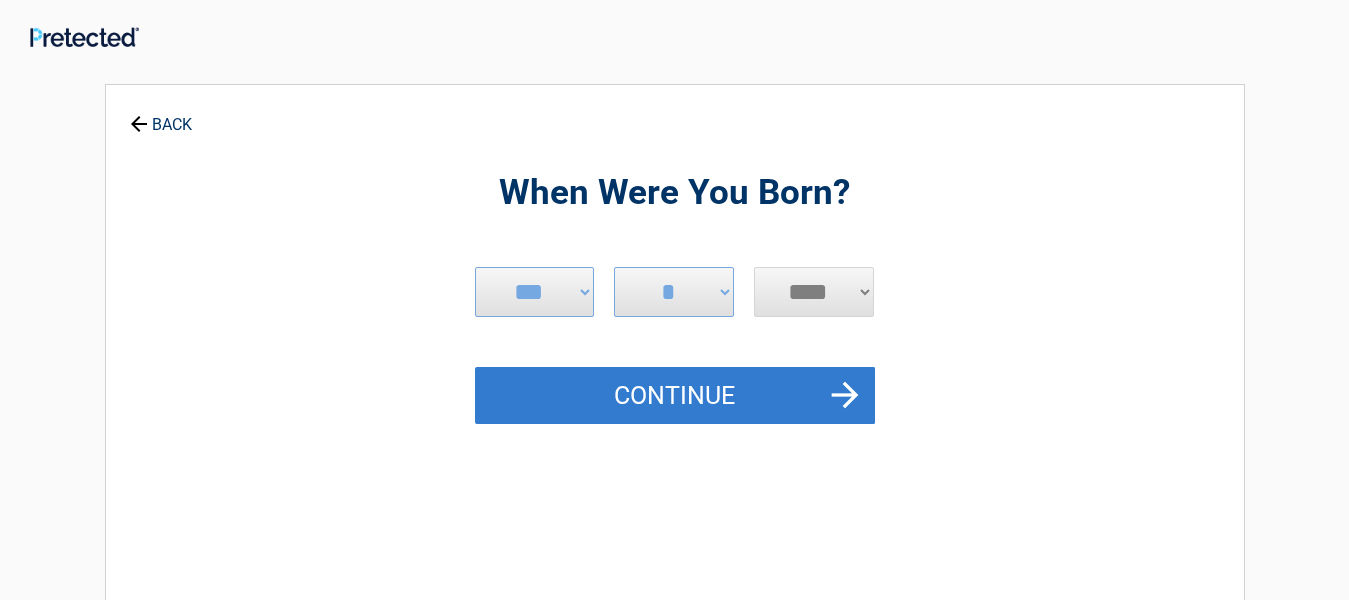 select on "****" 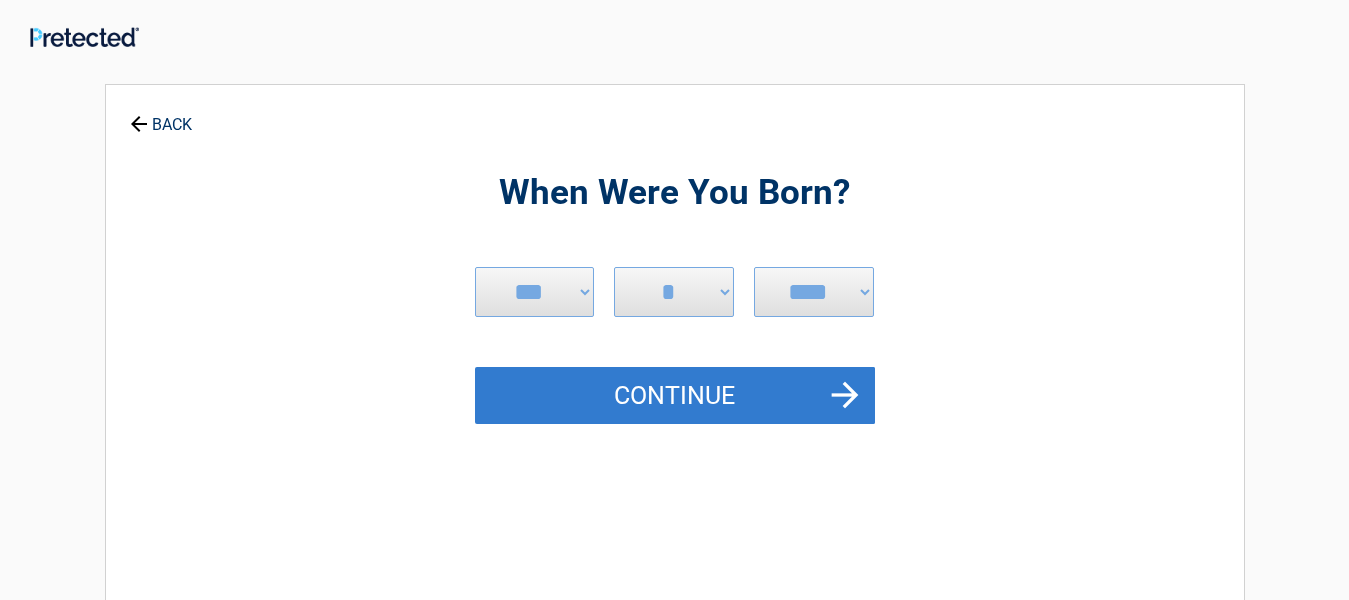 click on "Continue" at bounding box center [675, 396] 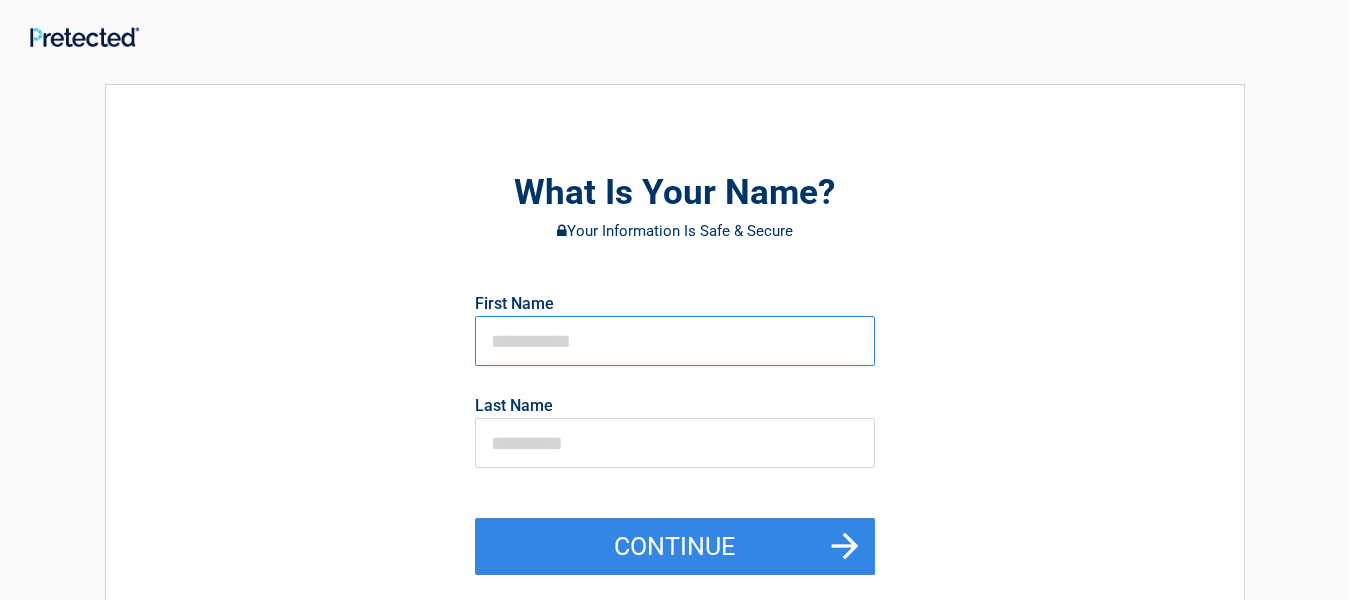 click at bounding box center (675, 341) 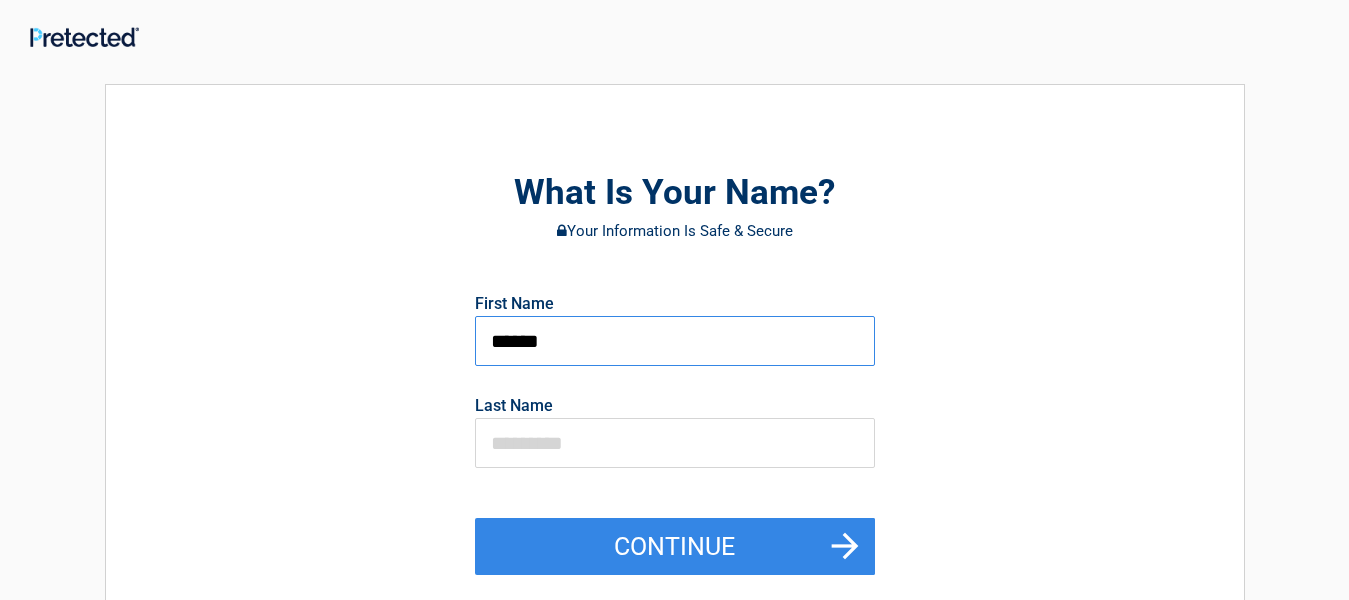 type on "******" 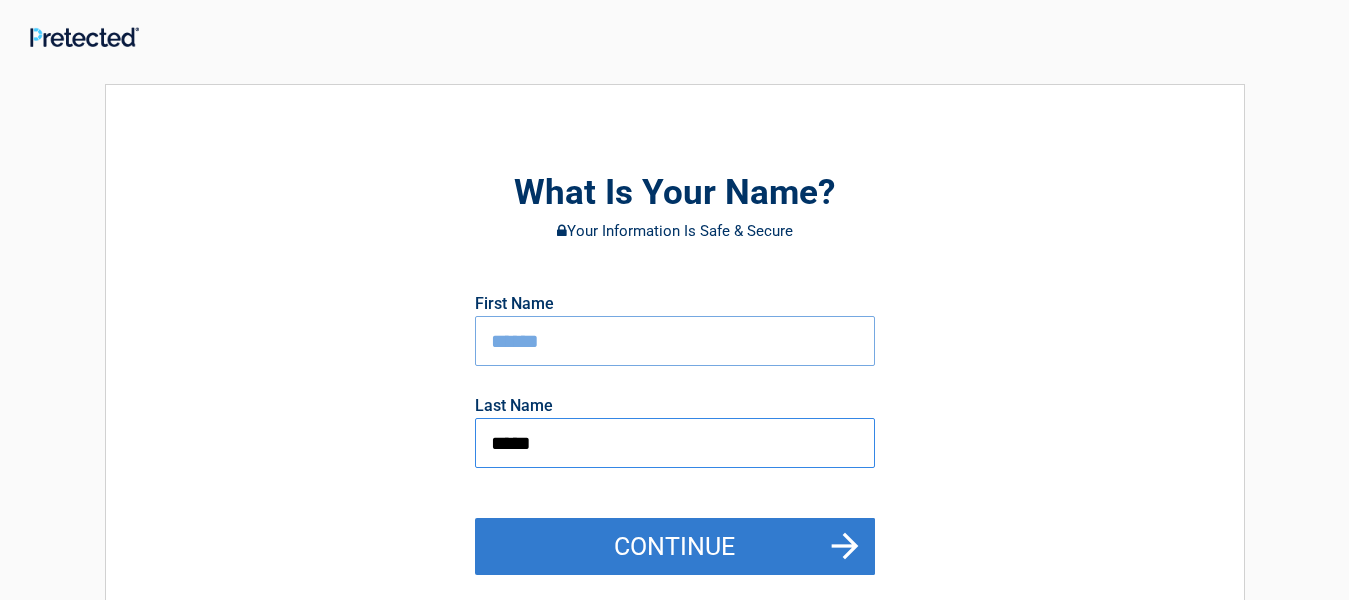 type on "*****" 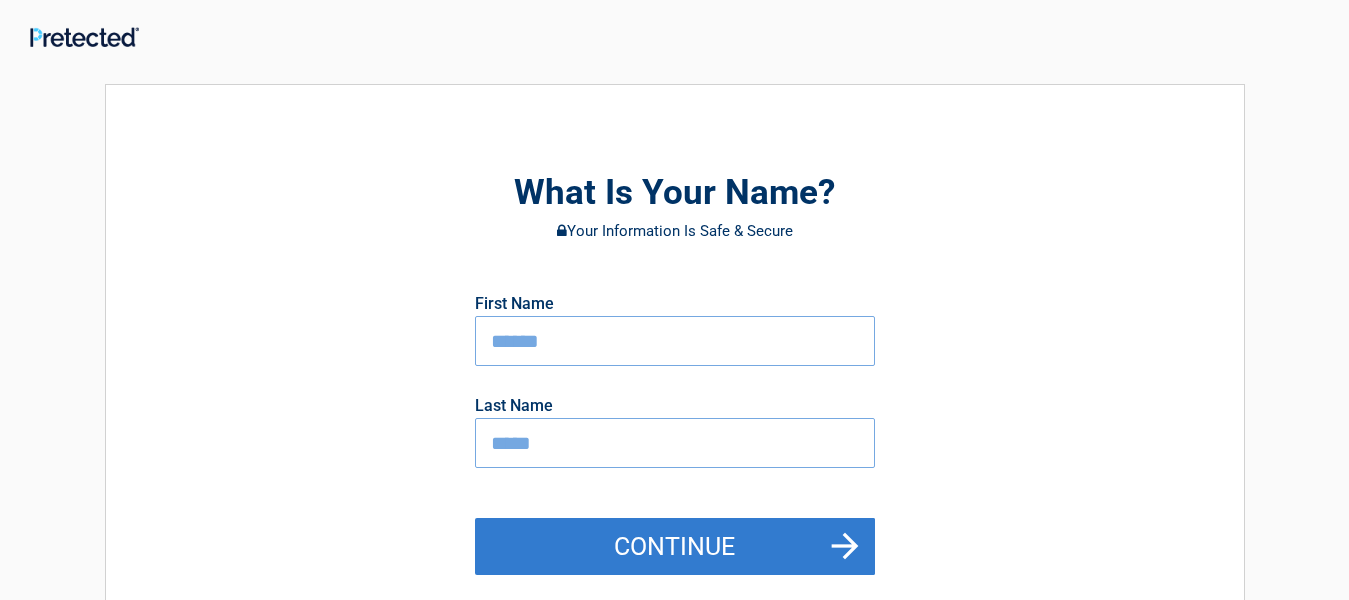click on "Continue" at bounding box center [675, 547] 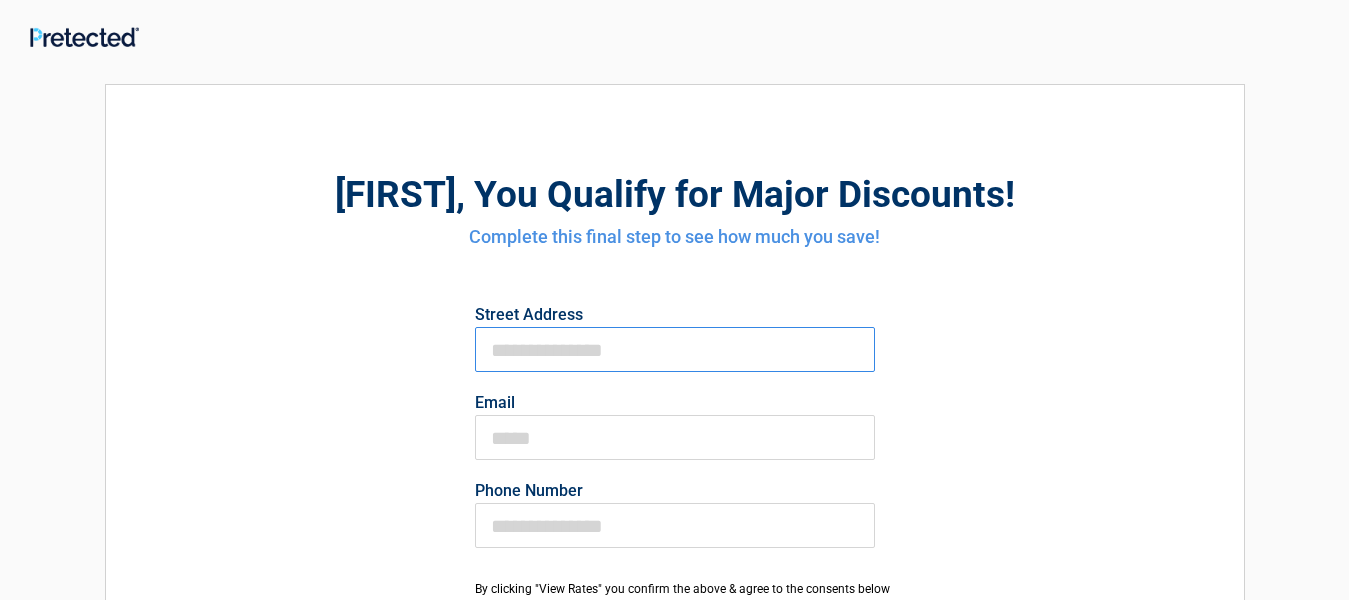 click on "First Name" at bounding box center (675, 349) 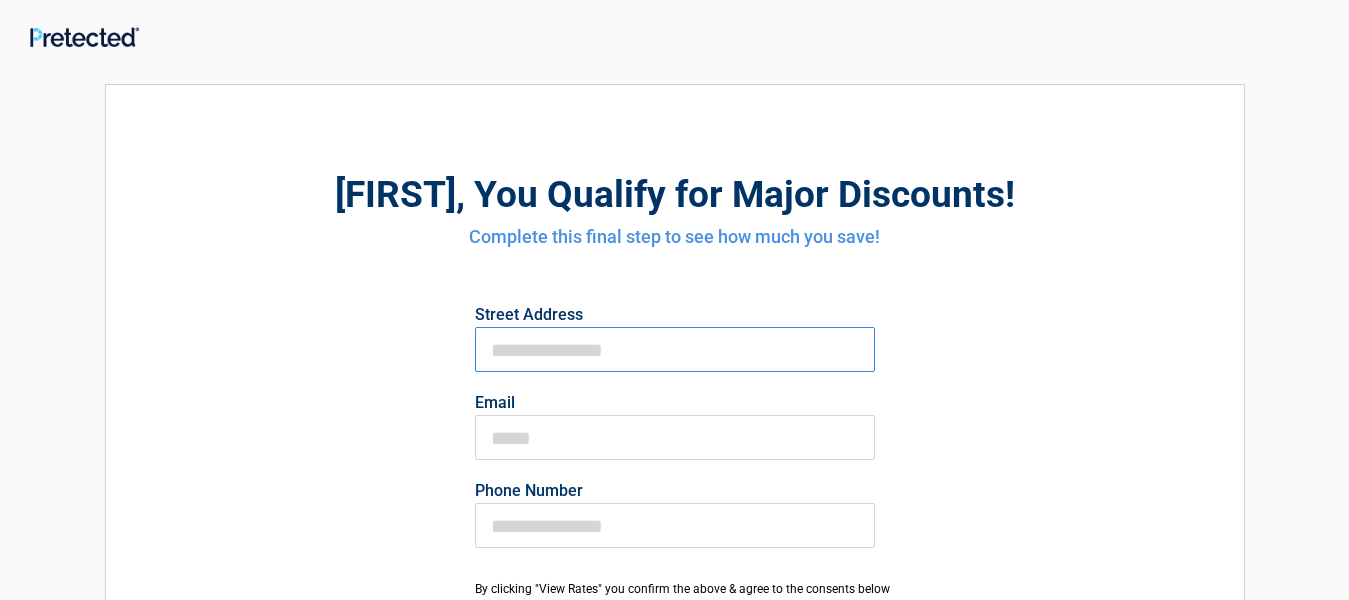 type on "**********" 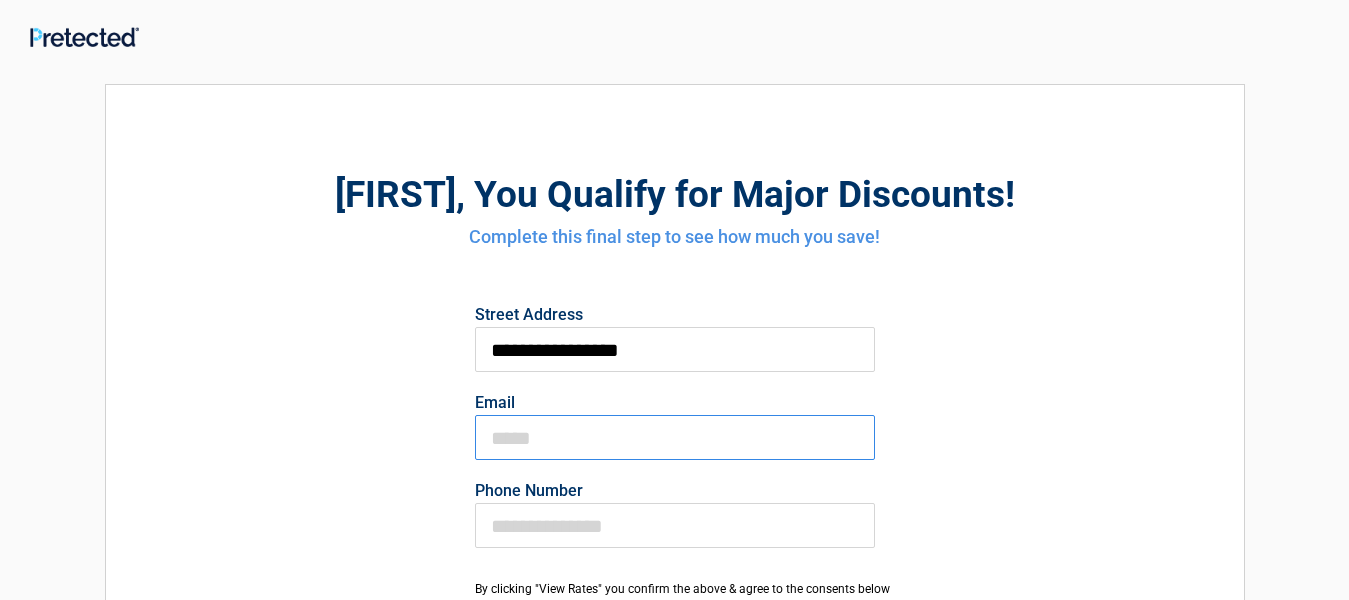 type on "**********" 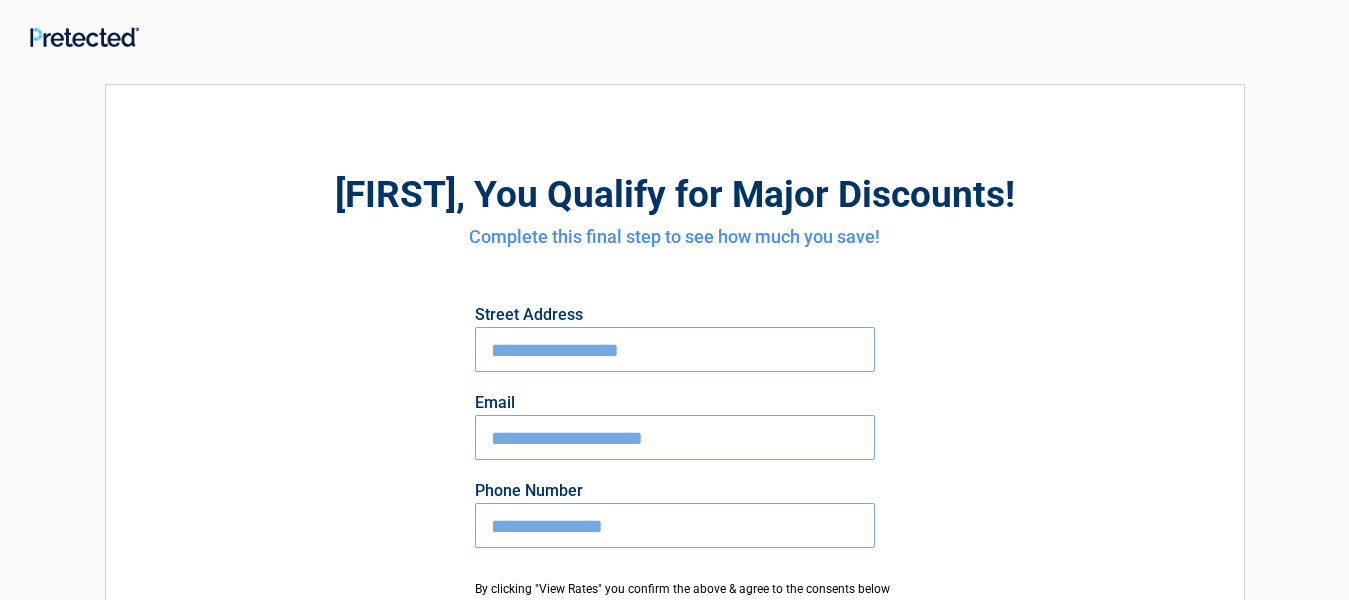 click on "**********" at bounding box center (675, 525) 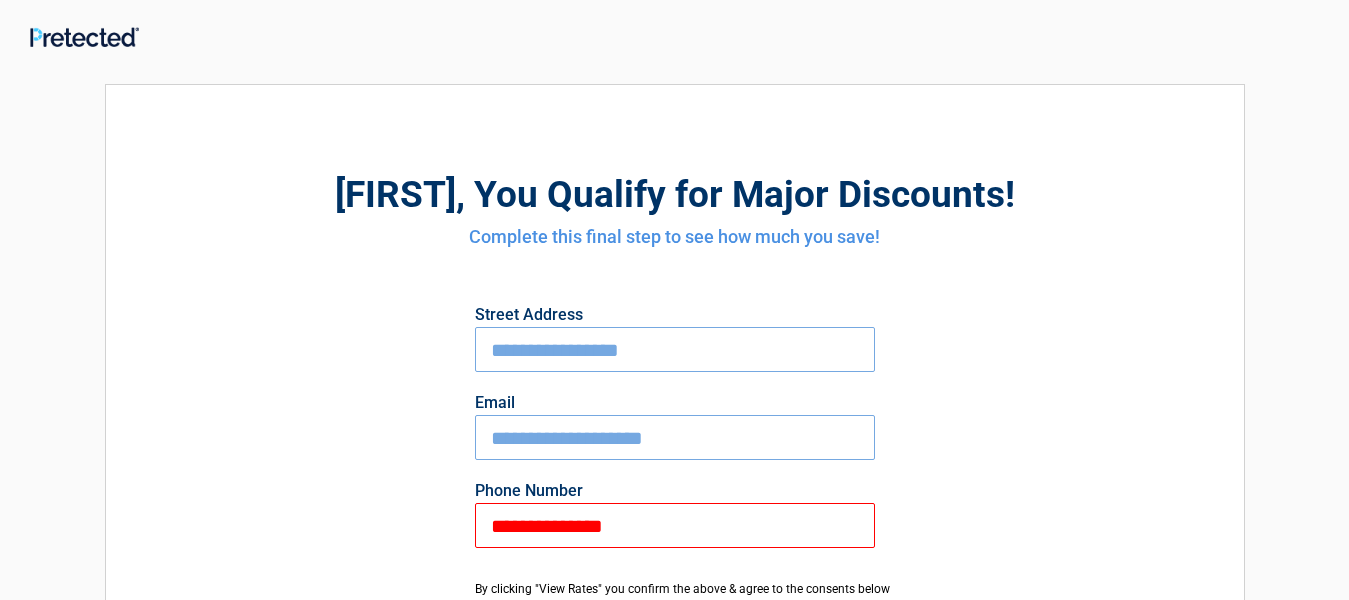 type on "**********" 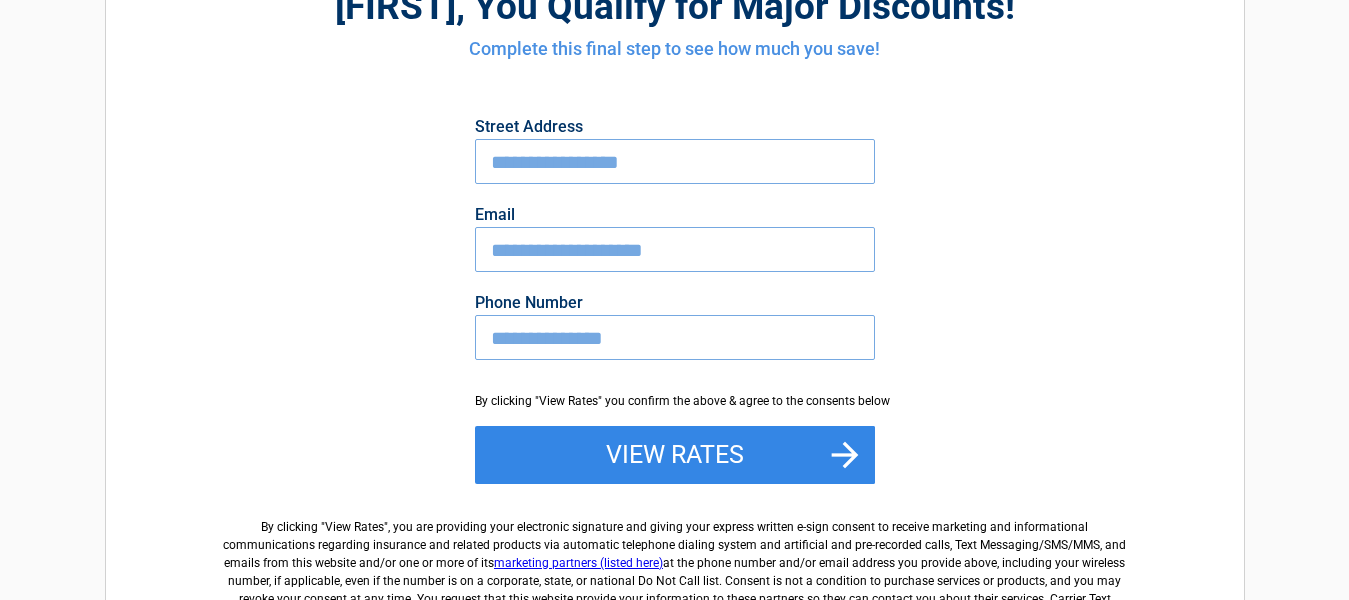 scroll, scrollTop: 200, scrollLeft: 0, axis: vertical 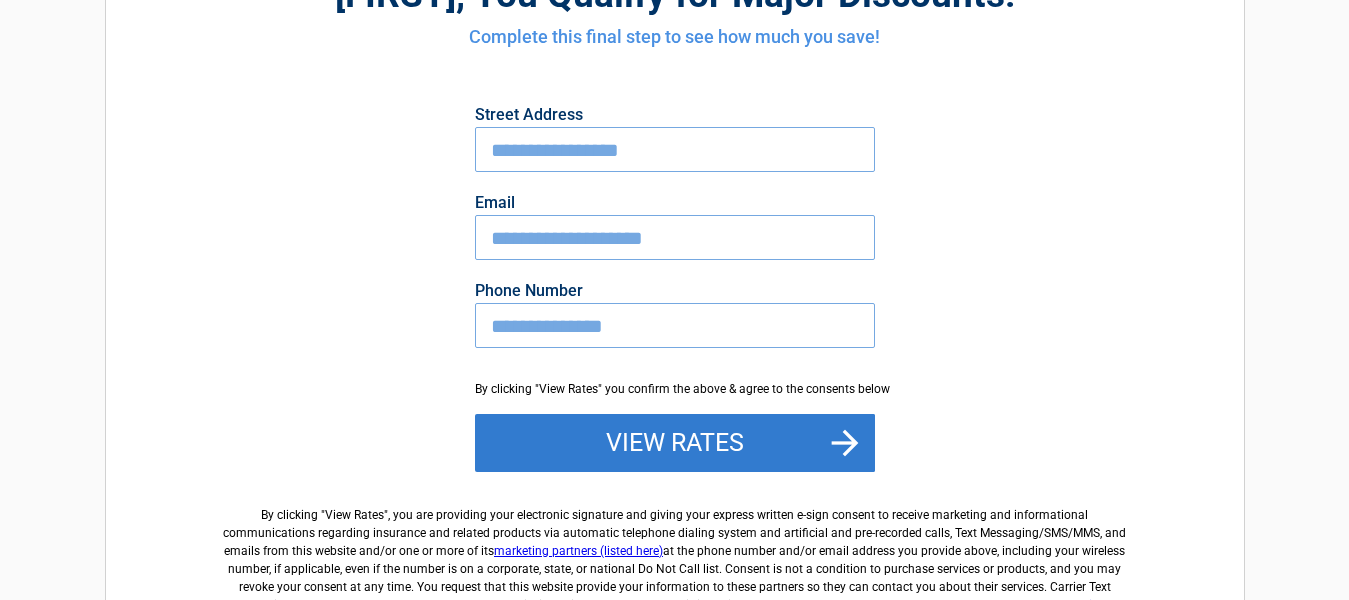 click on "View Rates" at bounding box center (675, 443) 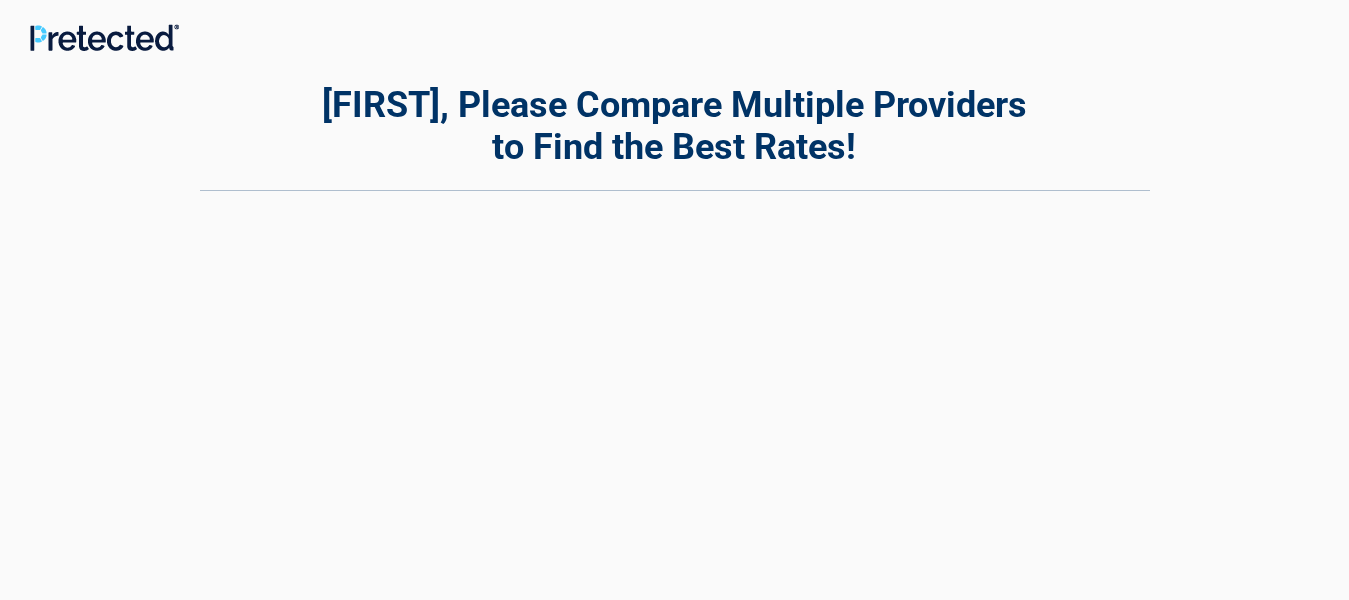 scroll, scrollTop: 0, scrollLeft: 0, axis: both 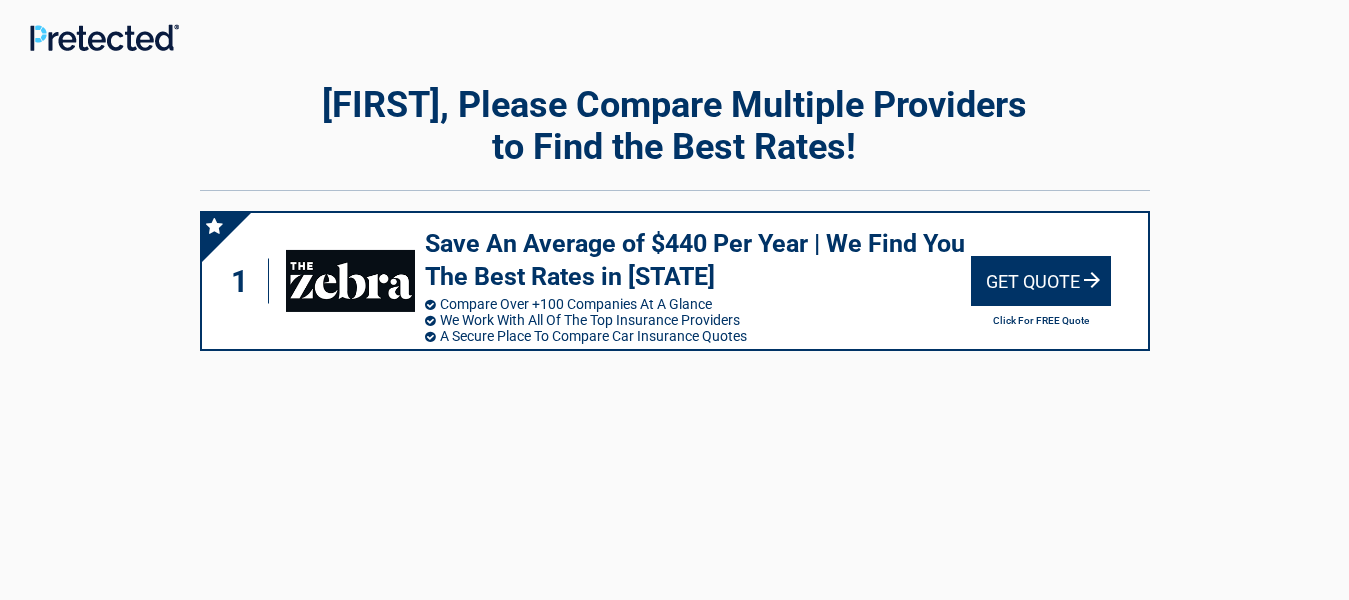 click on "Get Quote" at bounding box center [1041, 281] 